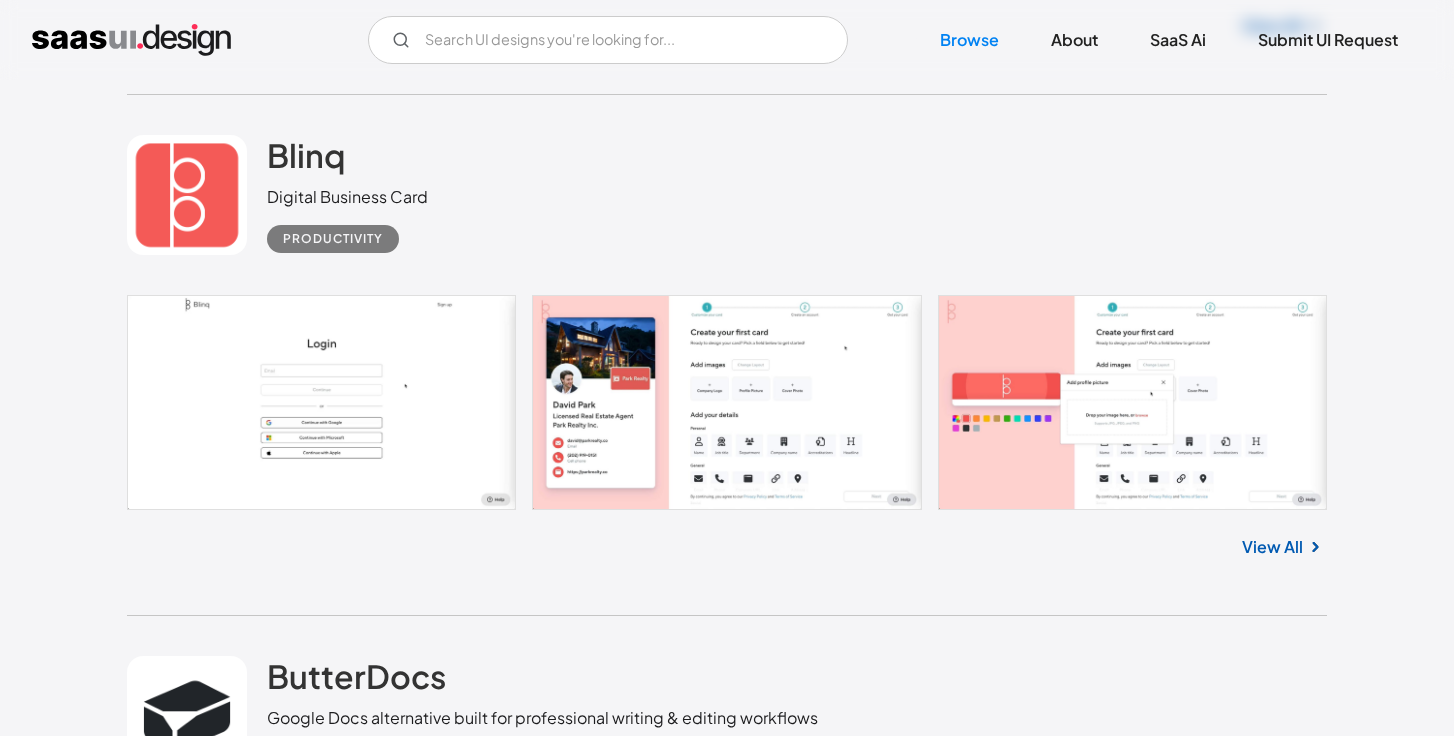 scroll, scrollTop: 2663, scrollLeft: 0, axis: vertical 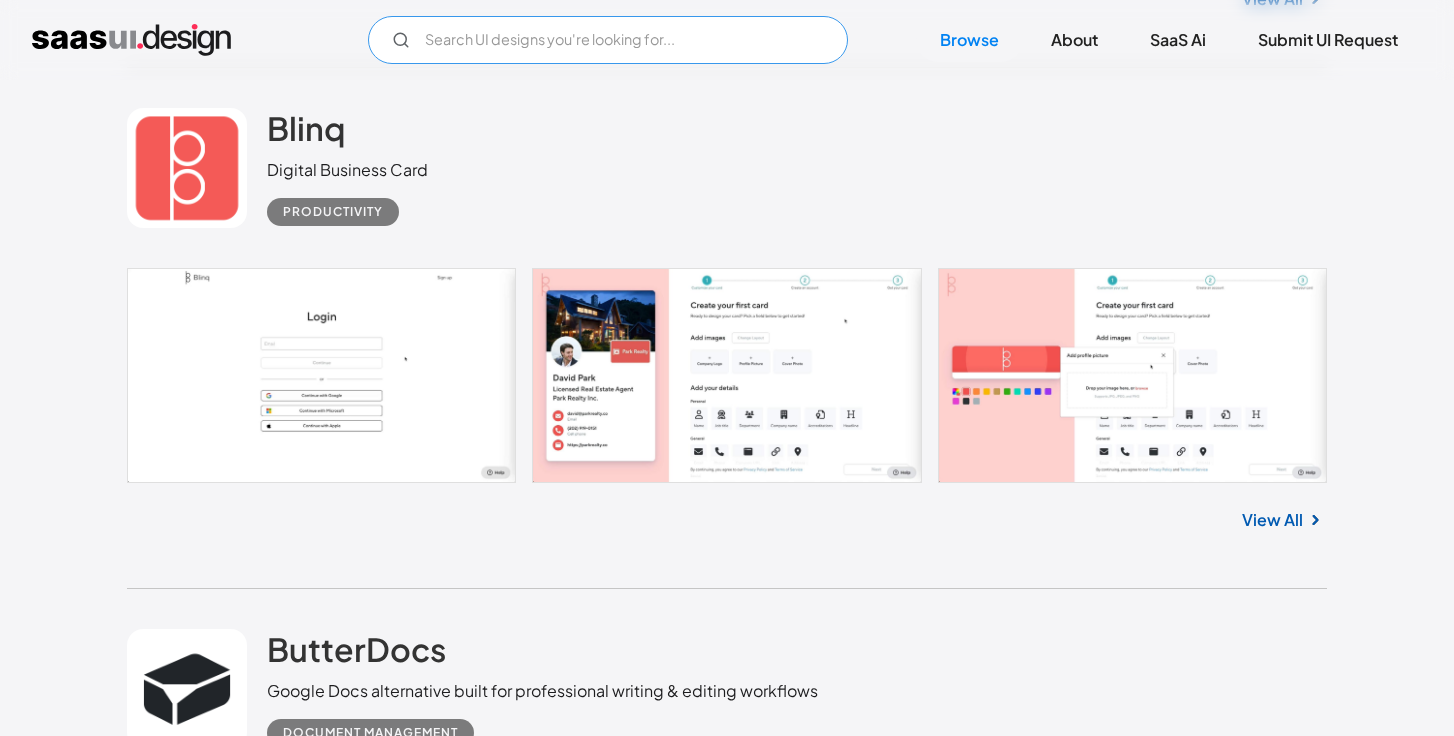 click at bounding box center (608, 40) 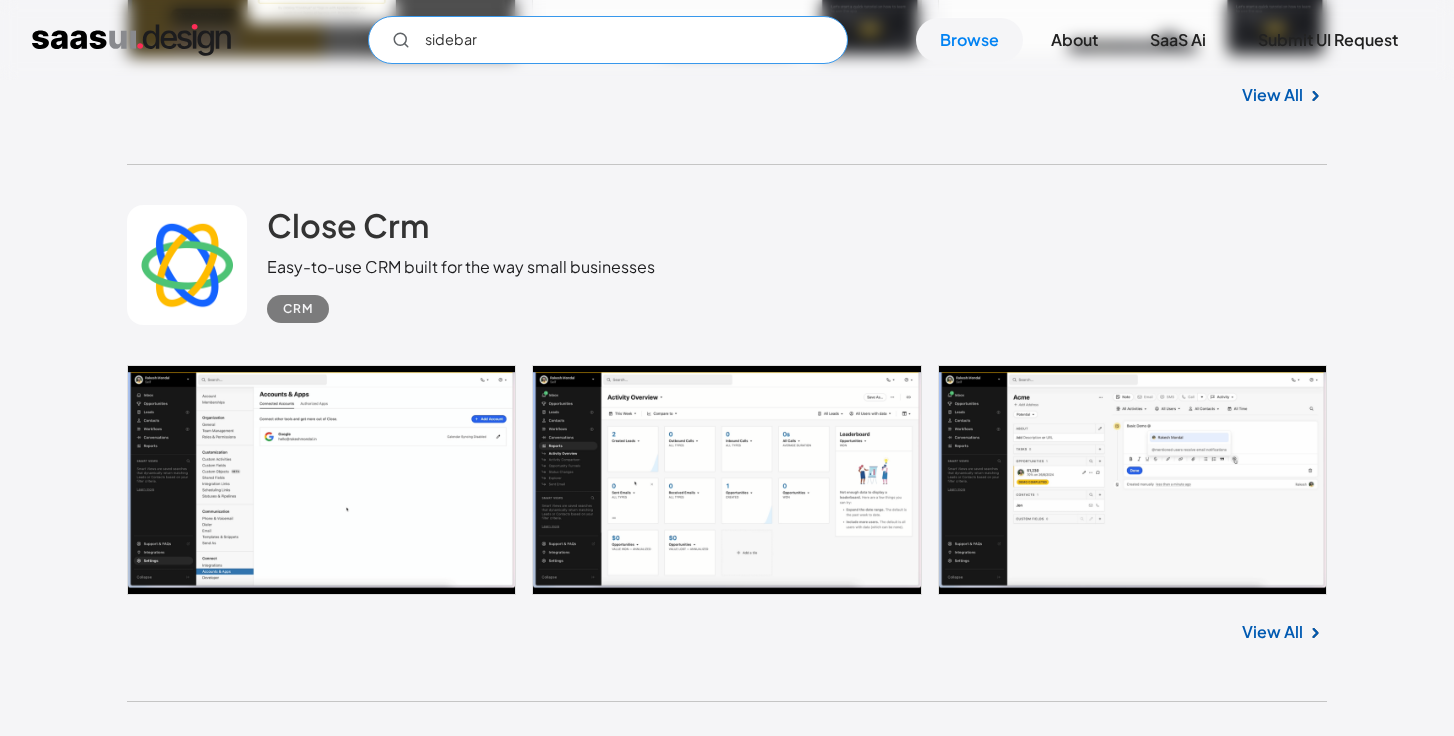 scroll, scrollTop: 3606, scrollLeft: 0, axis: vertical 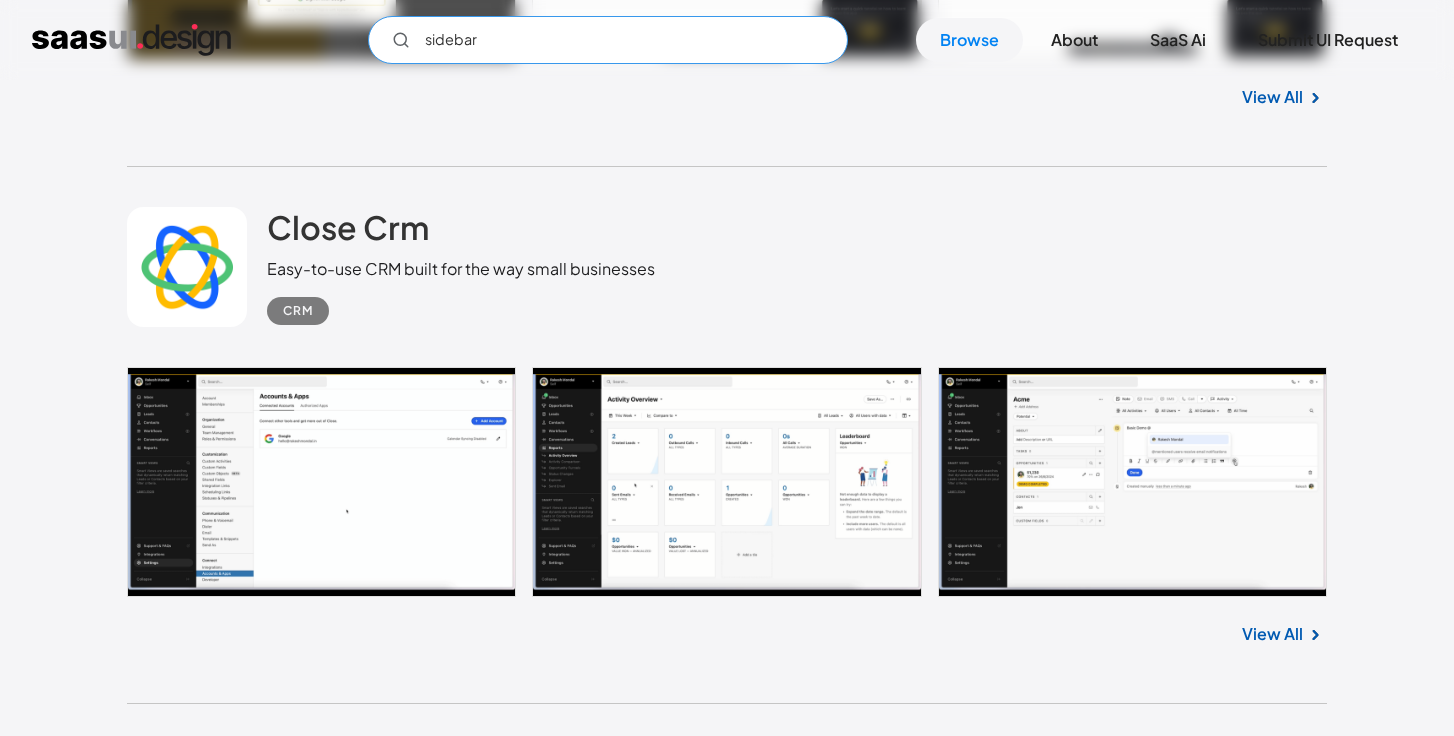 type on "sidebar" 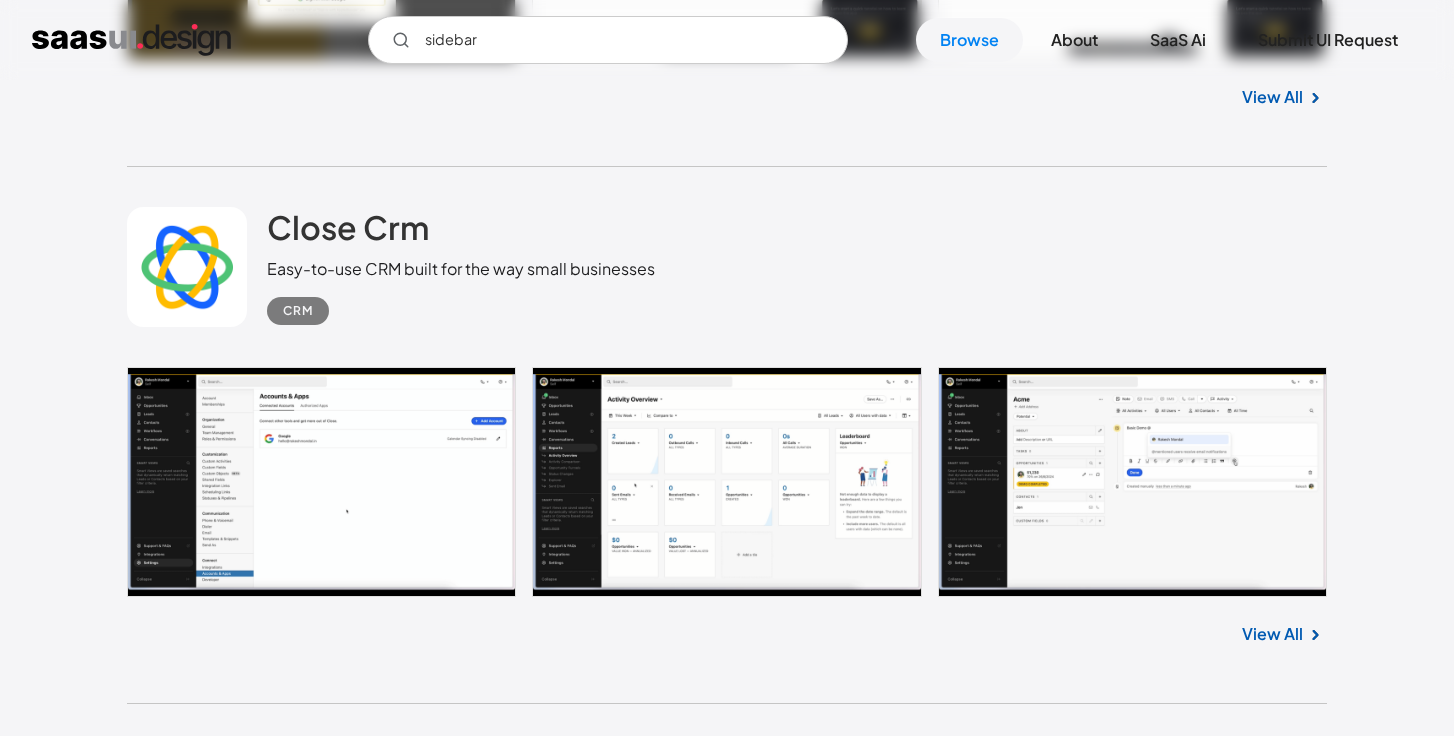 click at bounding box center (727, 482) 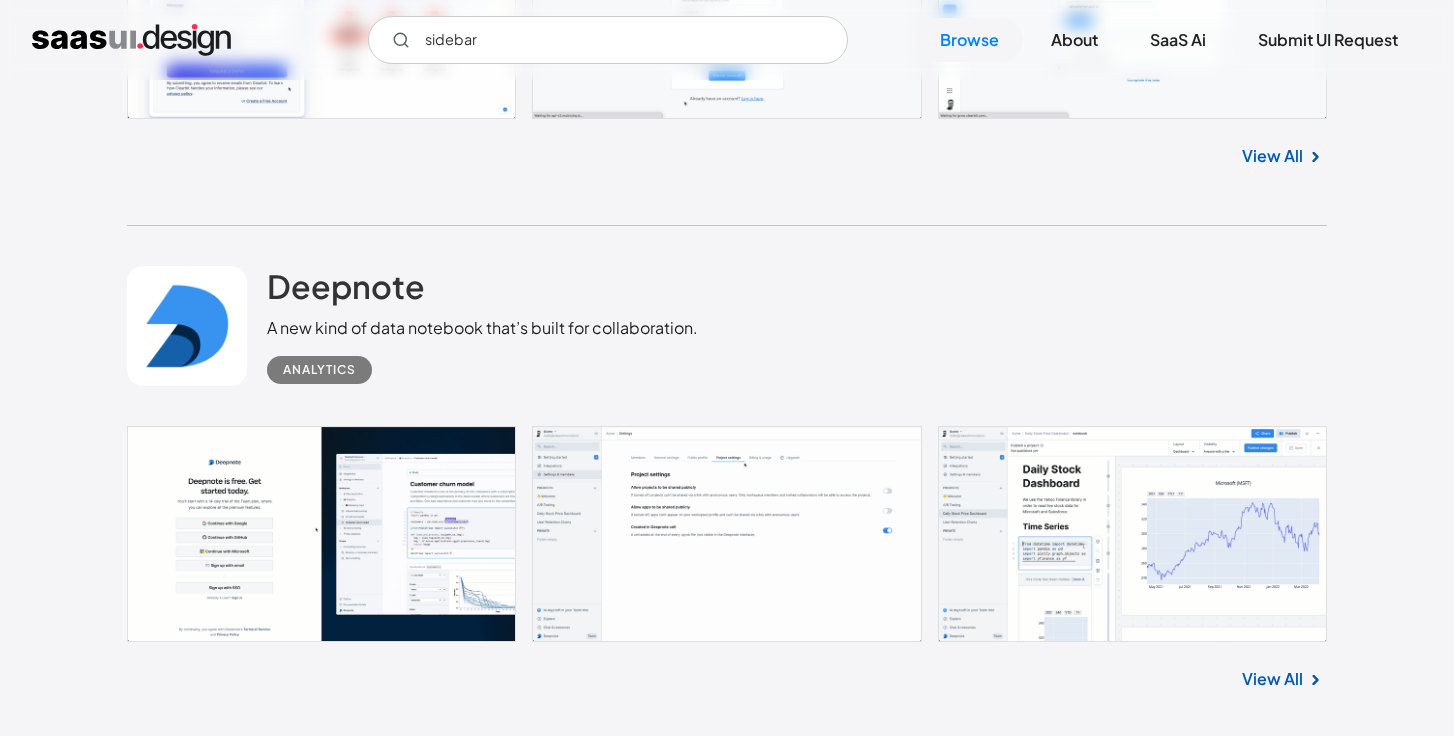 scroll, scrollTop: 6279, scrollLeft: 0, axis: vertical 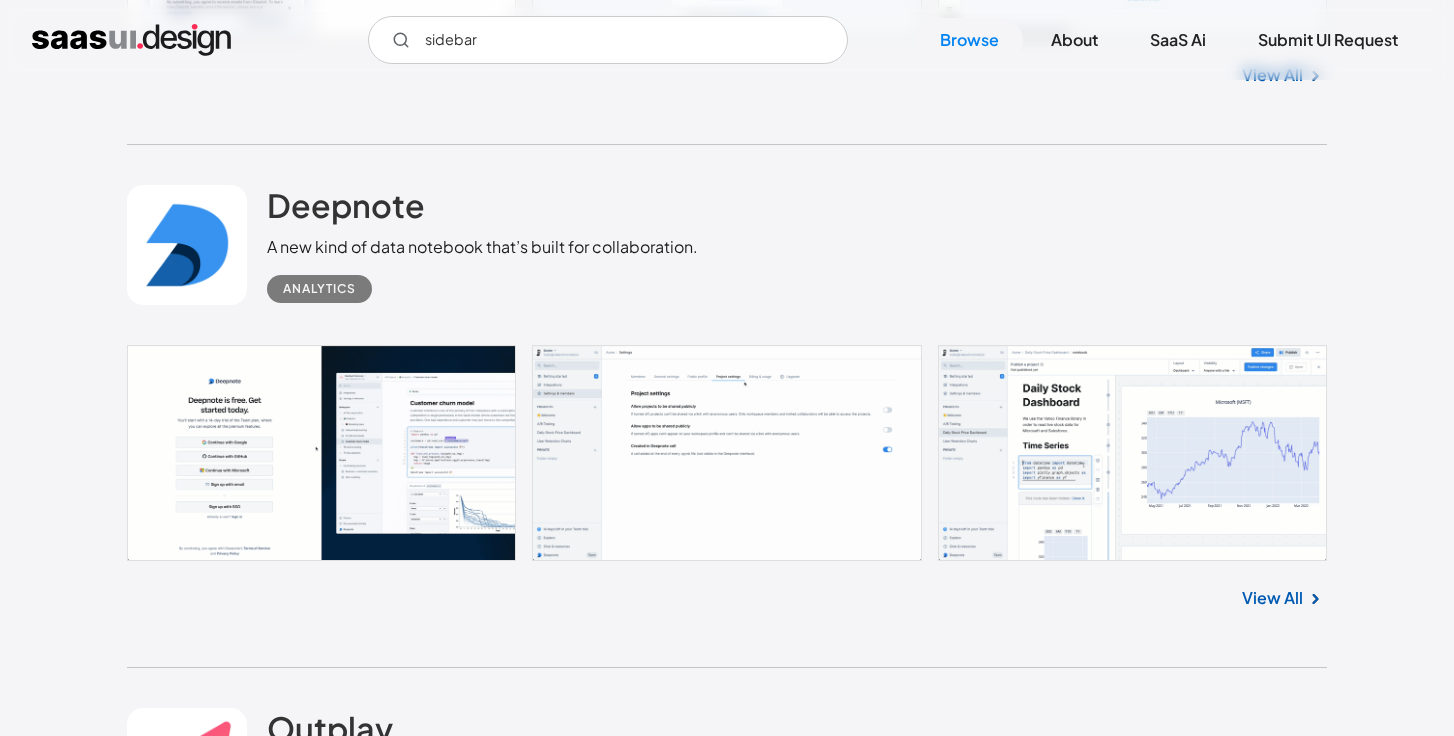 click at bounding box center [727, 453] 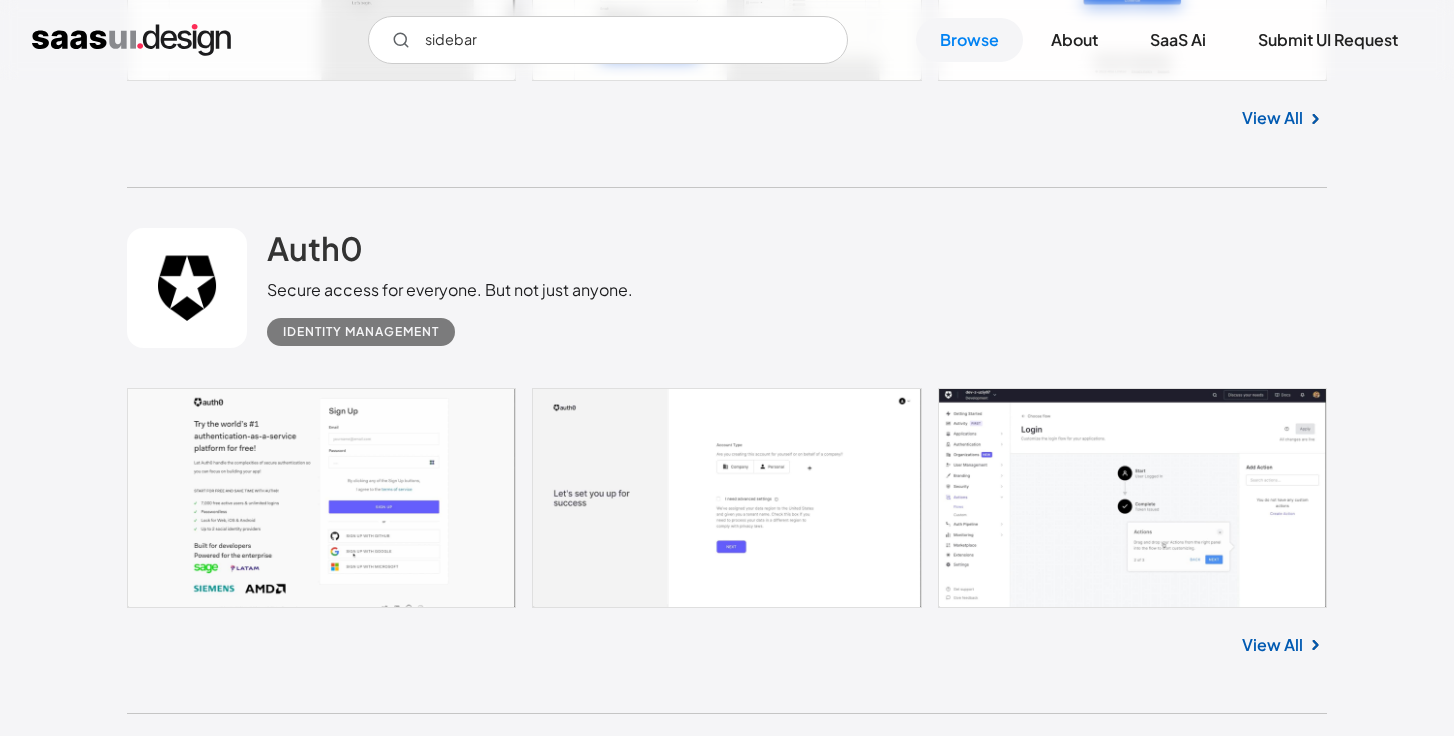 scroll, scrollTop: 8364, scrollLeft: 0, axis: vertical 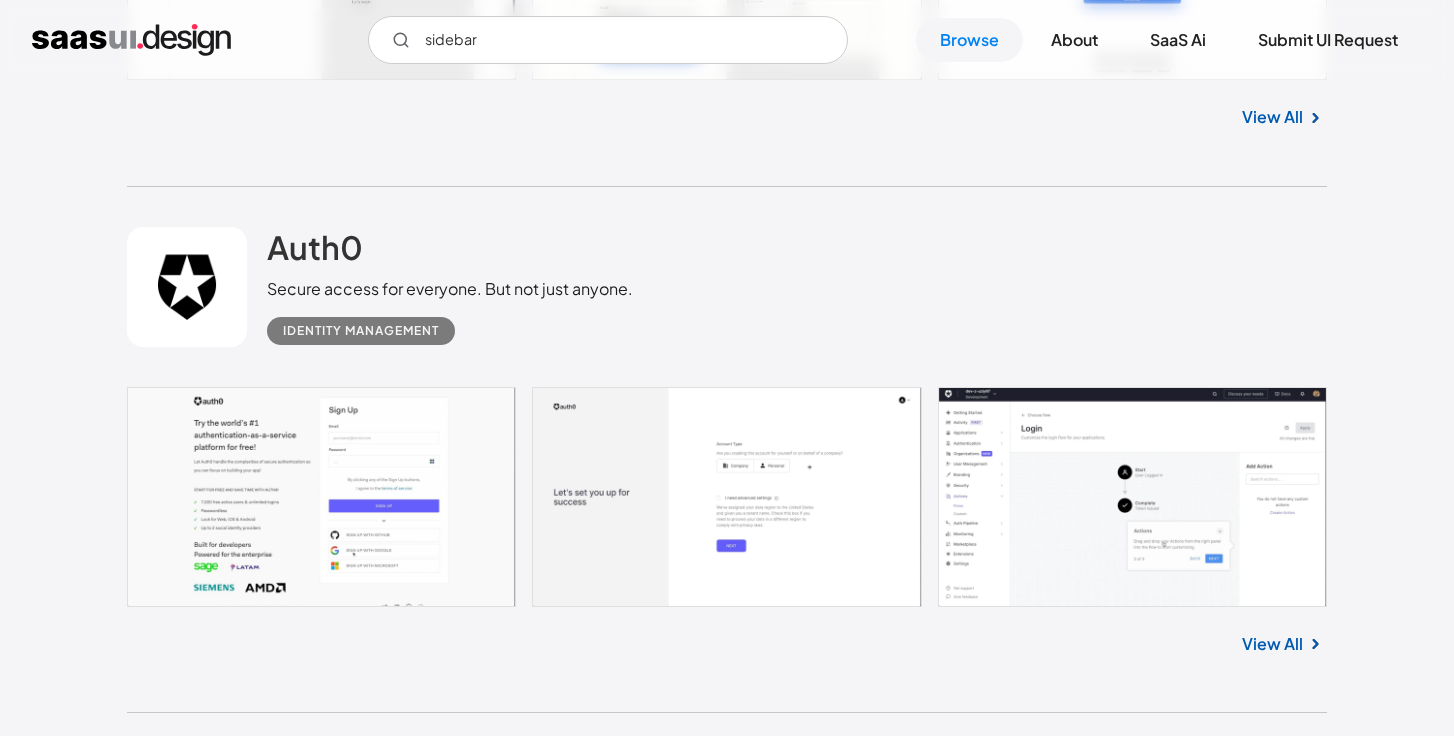 click at bounding box center (727, 497) 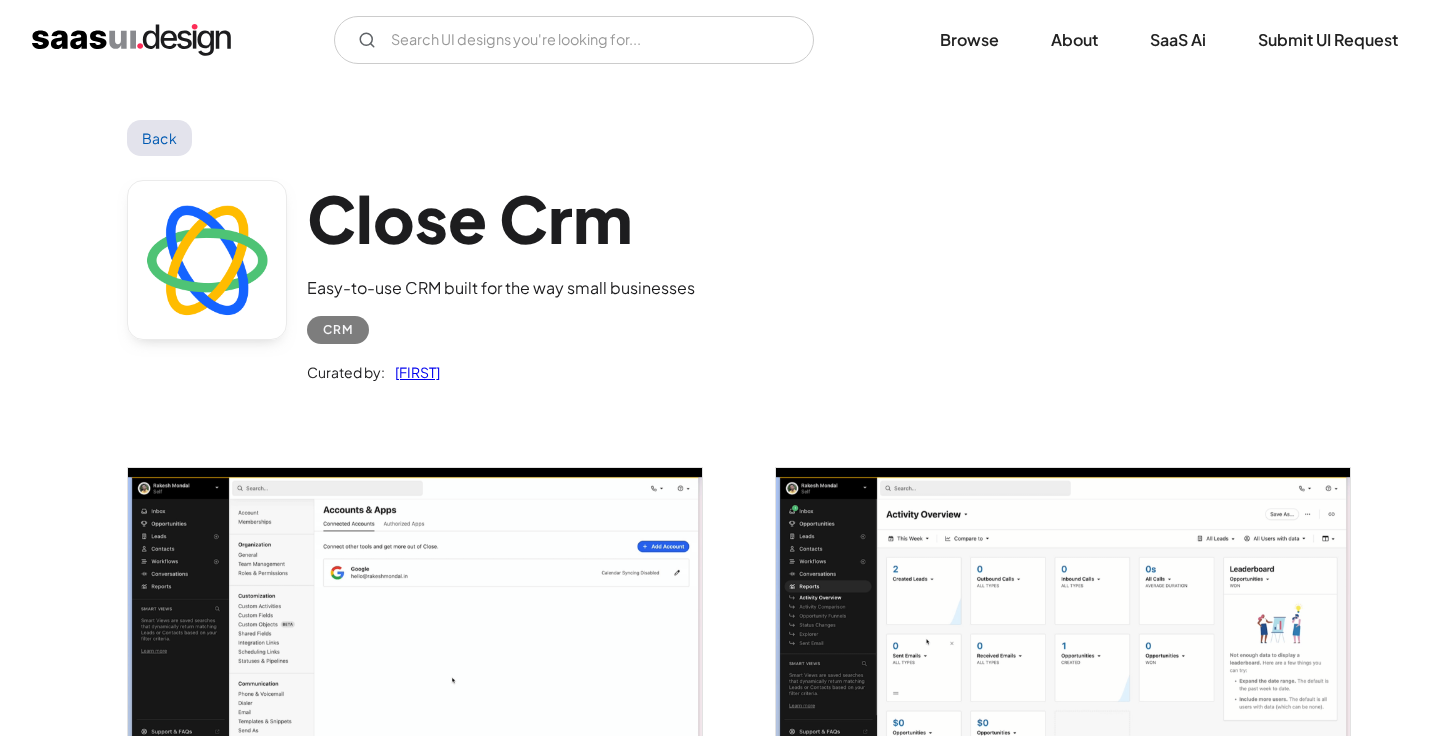 scroll, scrollTop: 0, scrollLeft: 0, axis: both 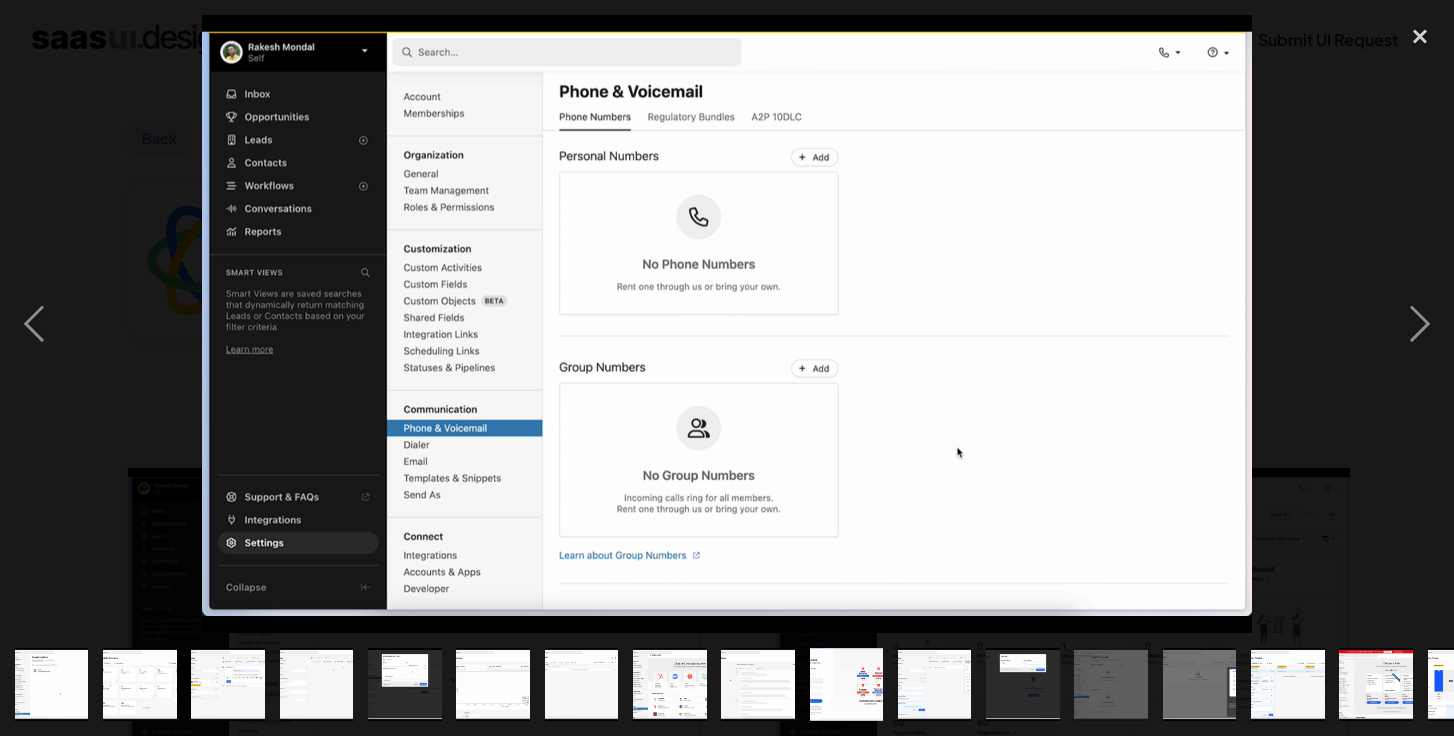 click at bounding box center (727, 324) 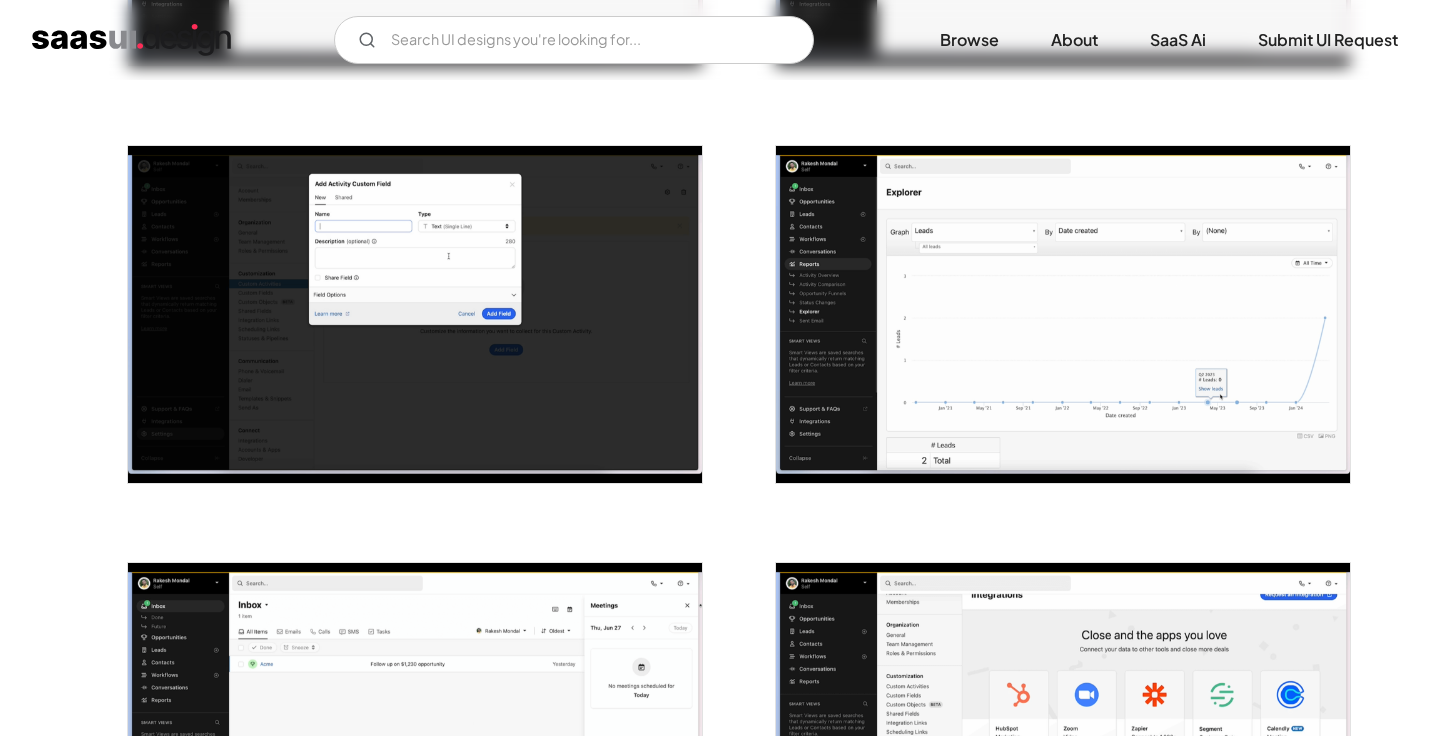 scroll, scrollTop: 1211, scrollLeft: 0, axis: vertical 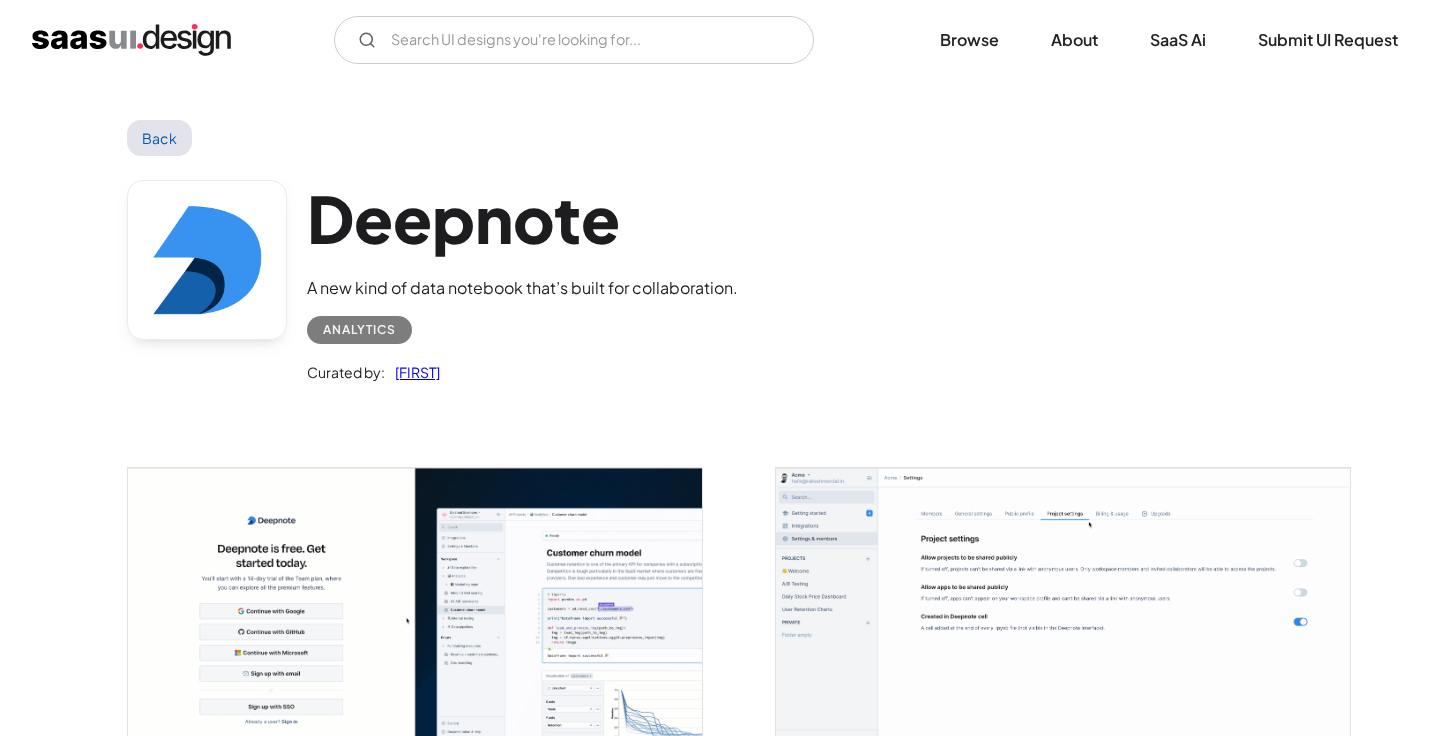 click at bounding box center [1063, 627] 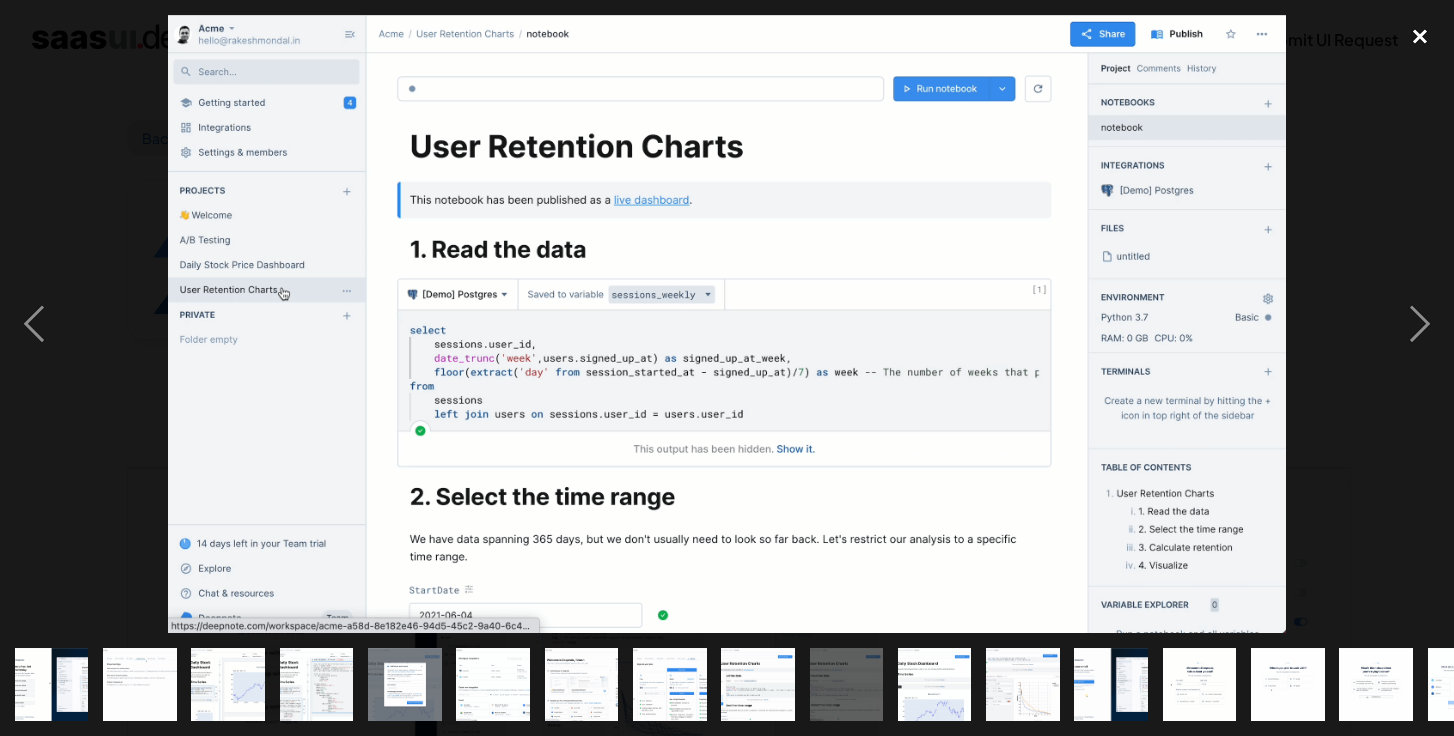 click at bounding box center [1420, 37] 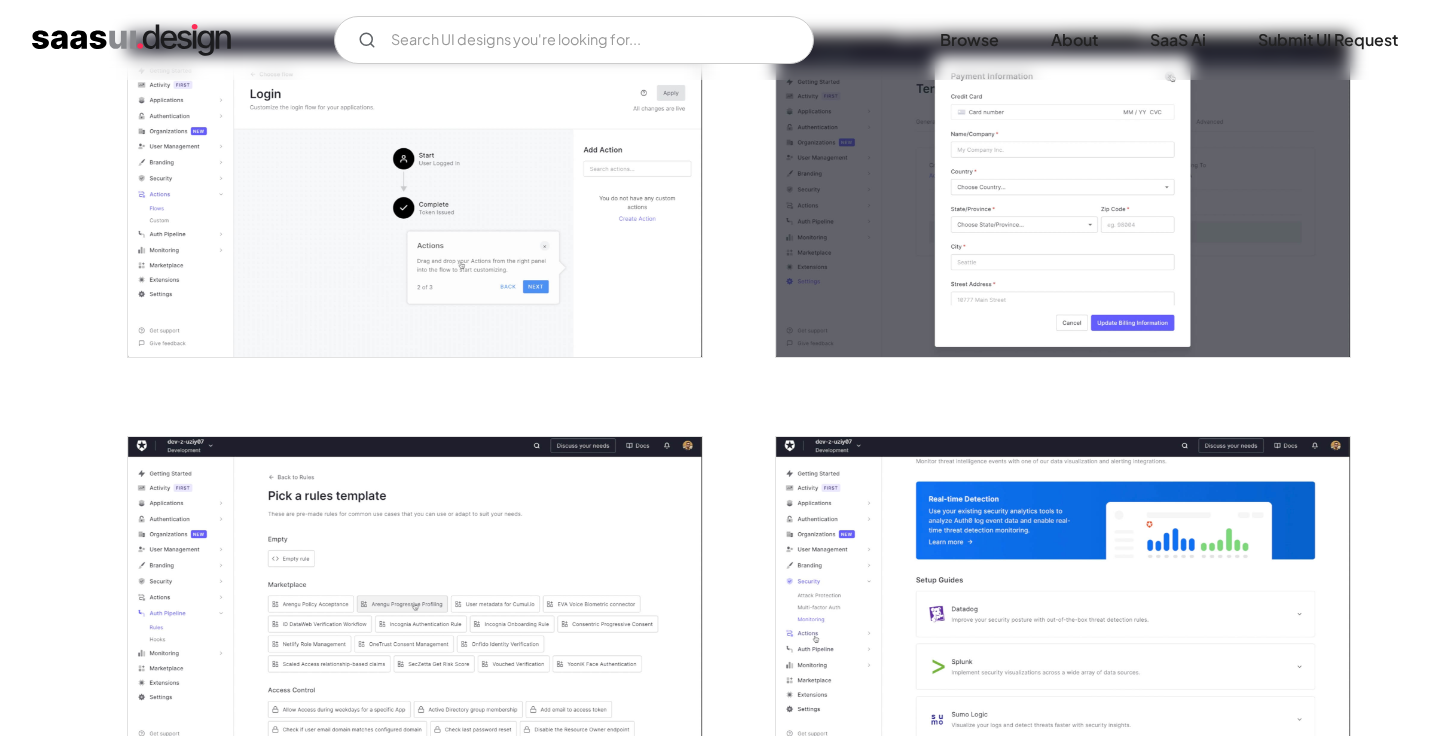 scroll, scrollTop: 836, scrollLeft: 0, axis: vertical 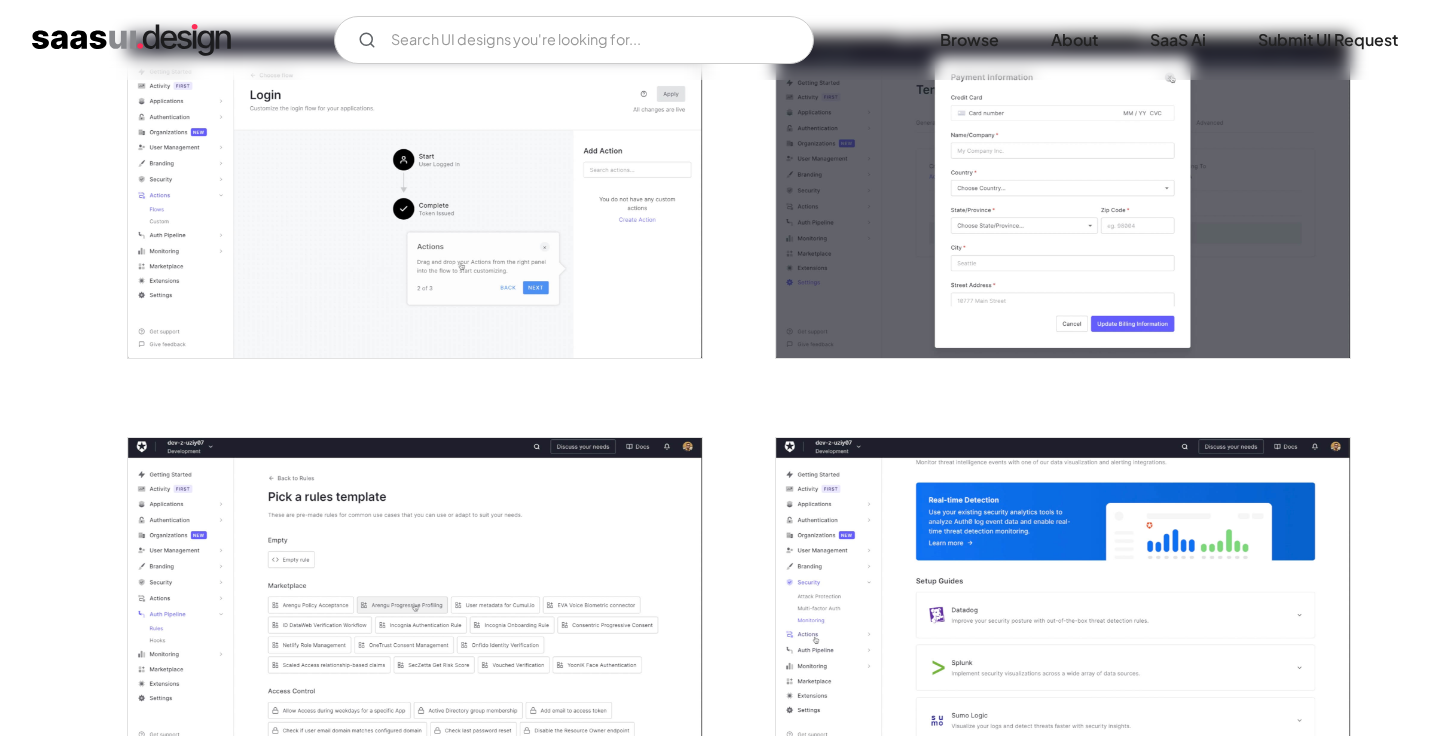 click at bounding box center (415, 196) 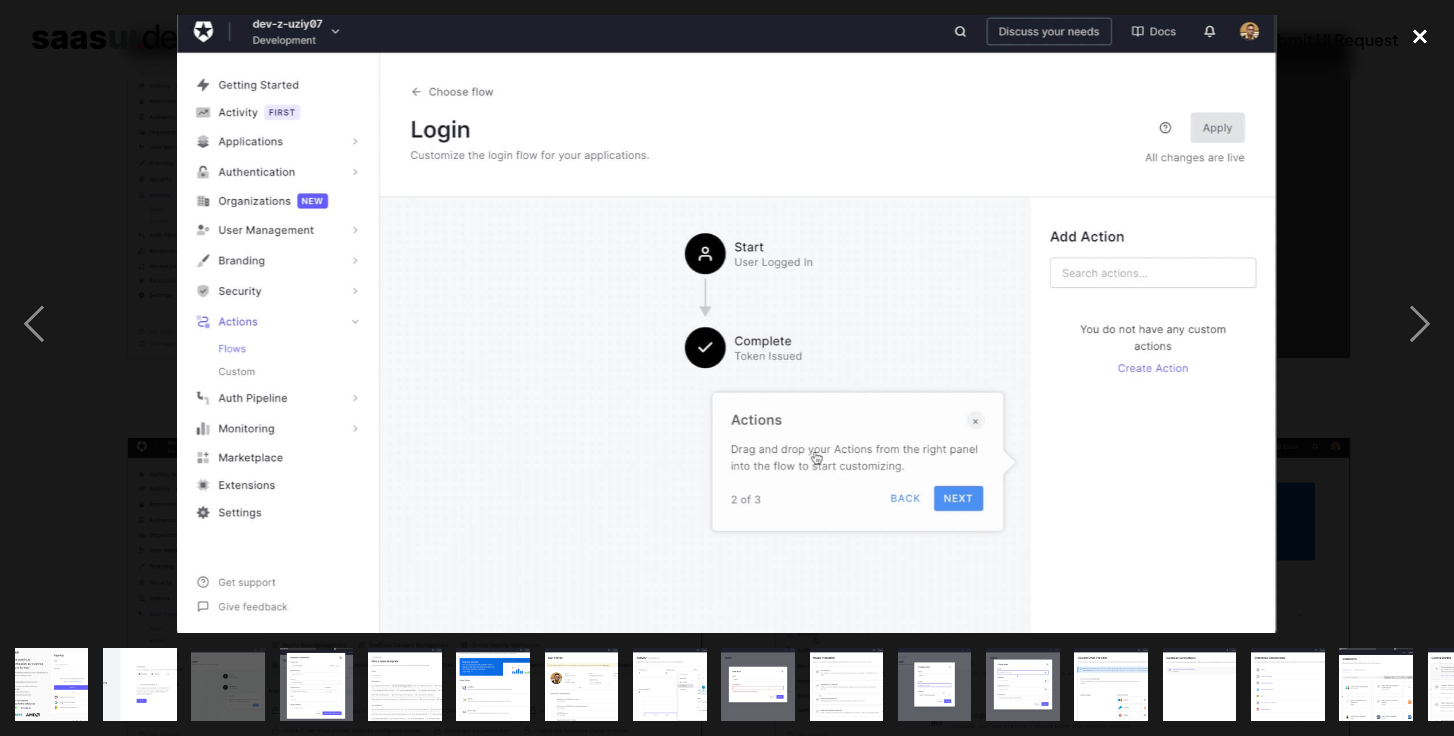 click at bounding box center [1420, 37] 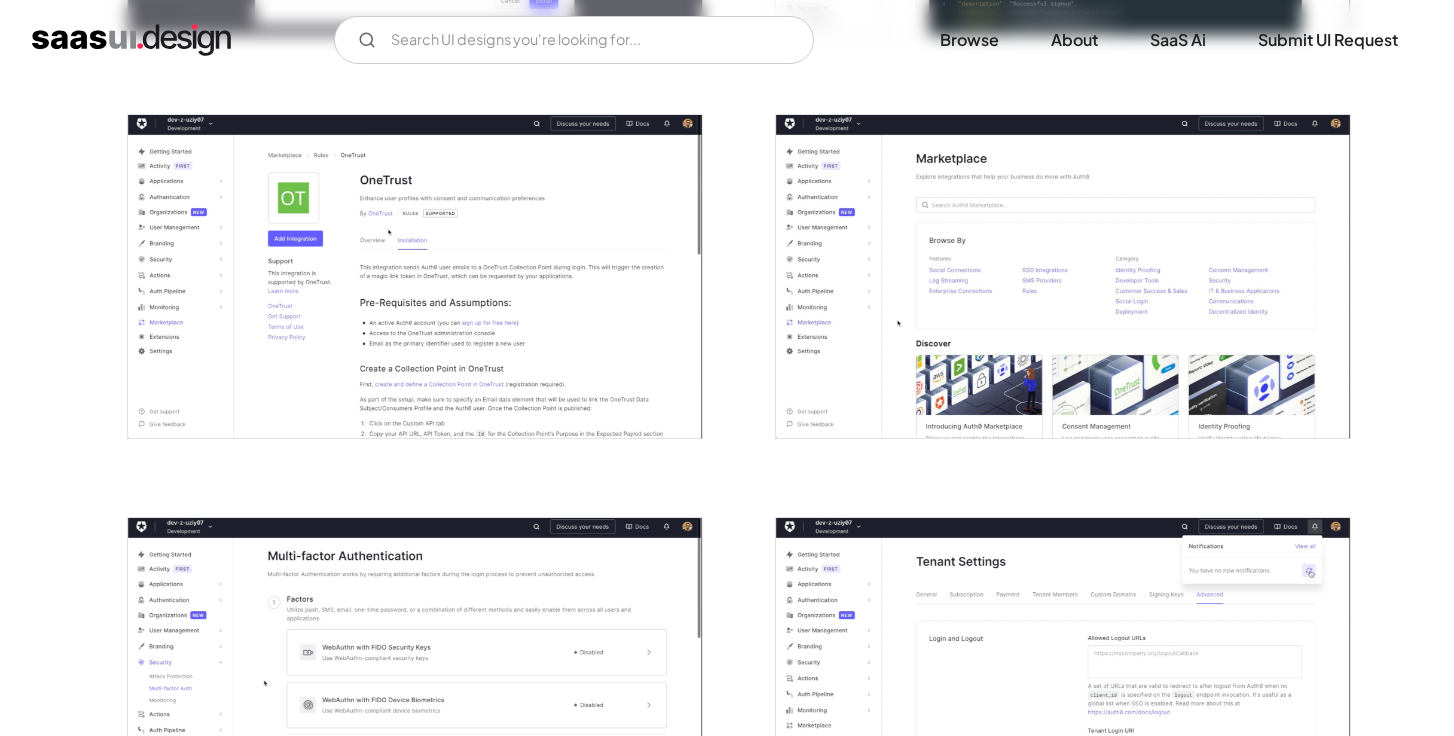 scroll, scrollTop: 4381, scrollLeft: 0, axis: vertical 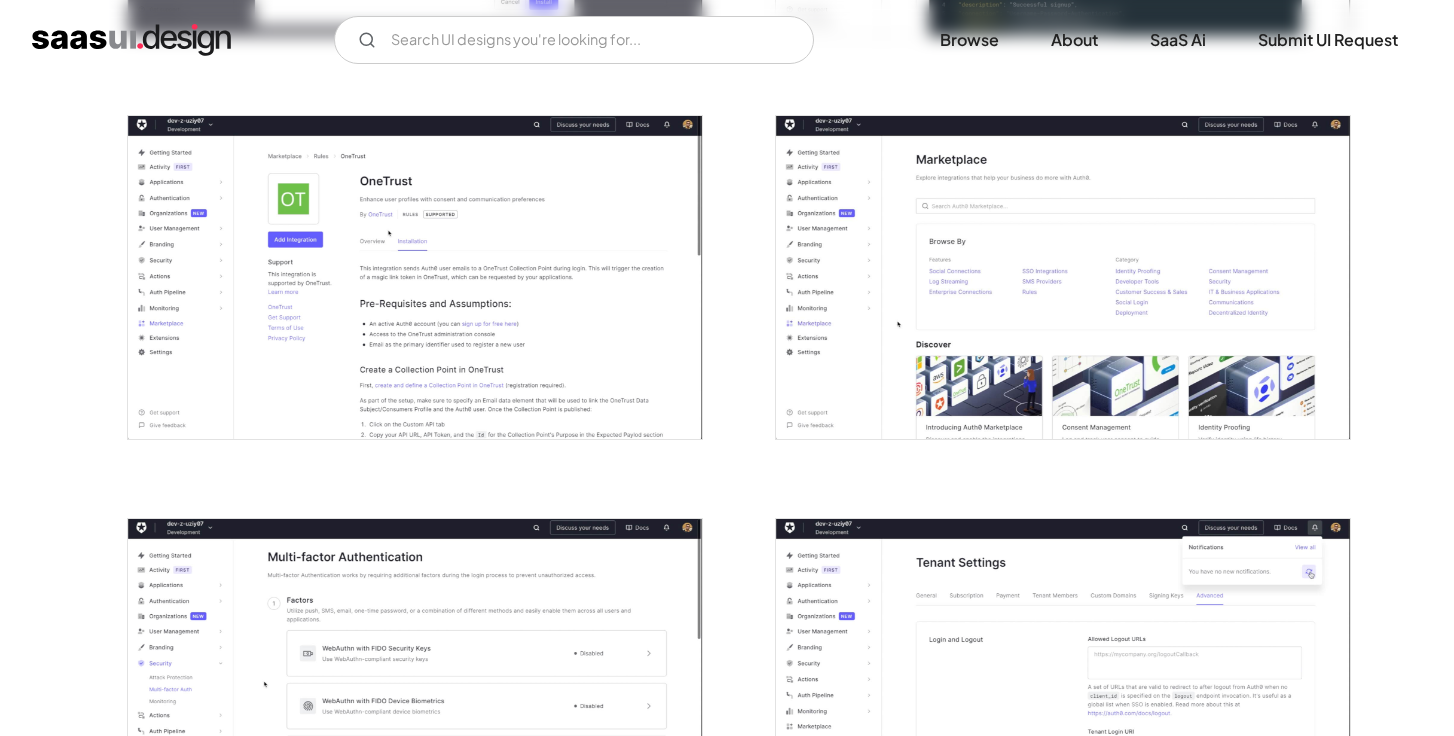 click at bounding box center [415, 277] 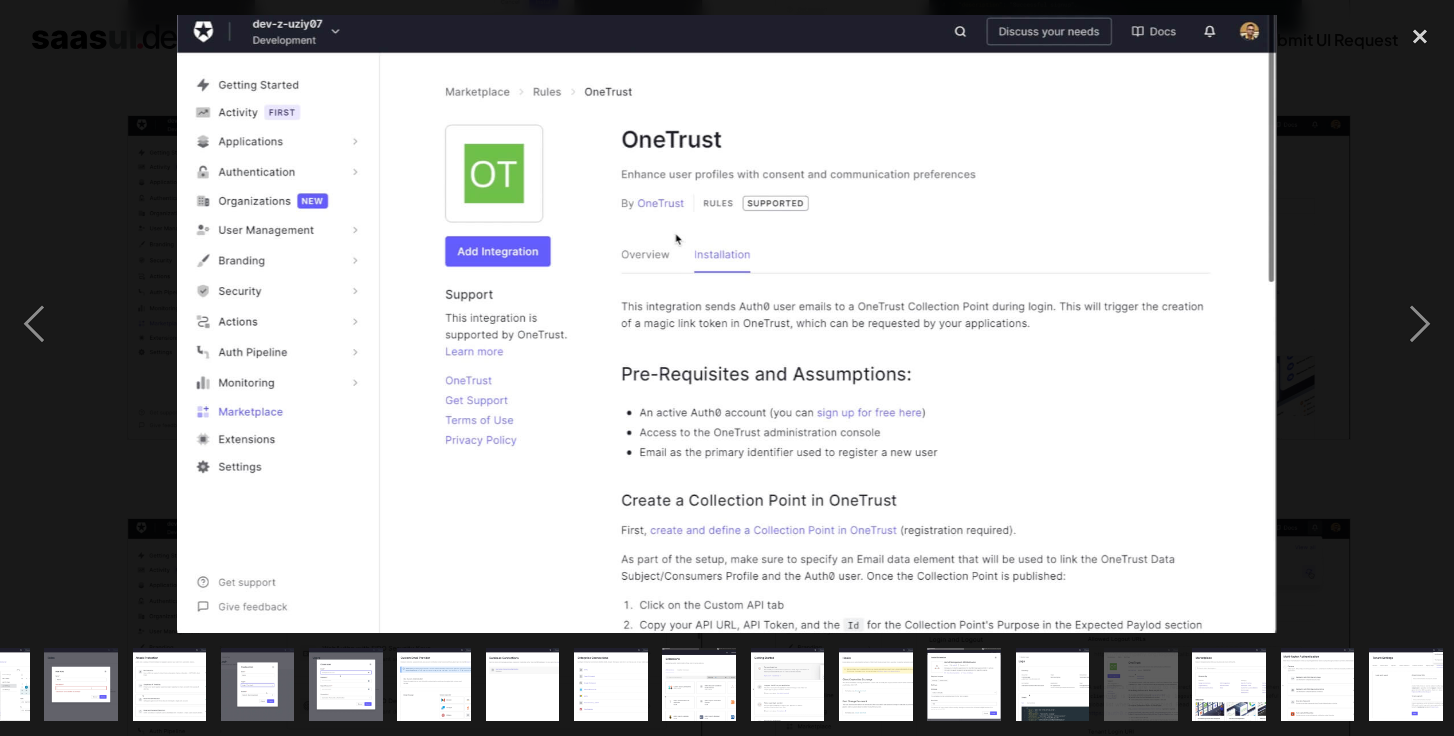 scroll, scrollTop: 0, scrollLeft: 680, axis: horizontal 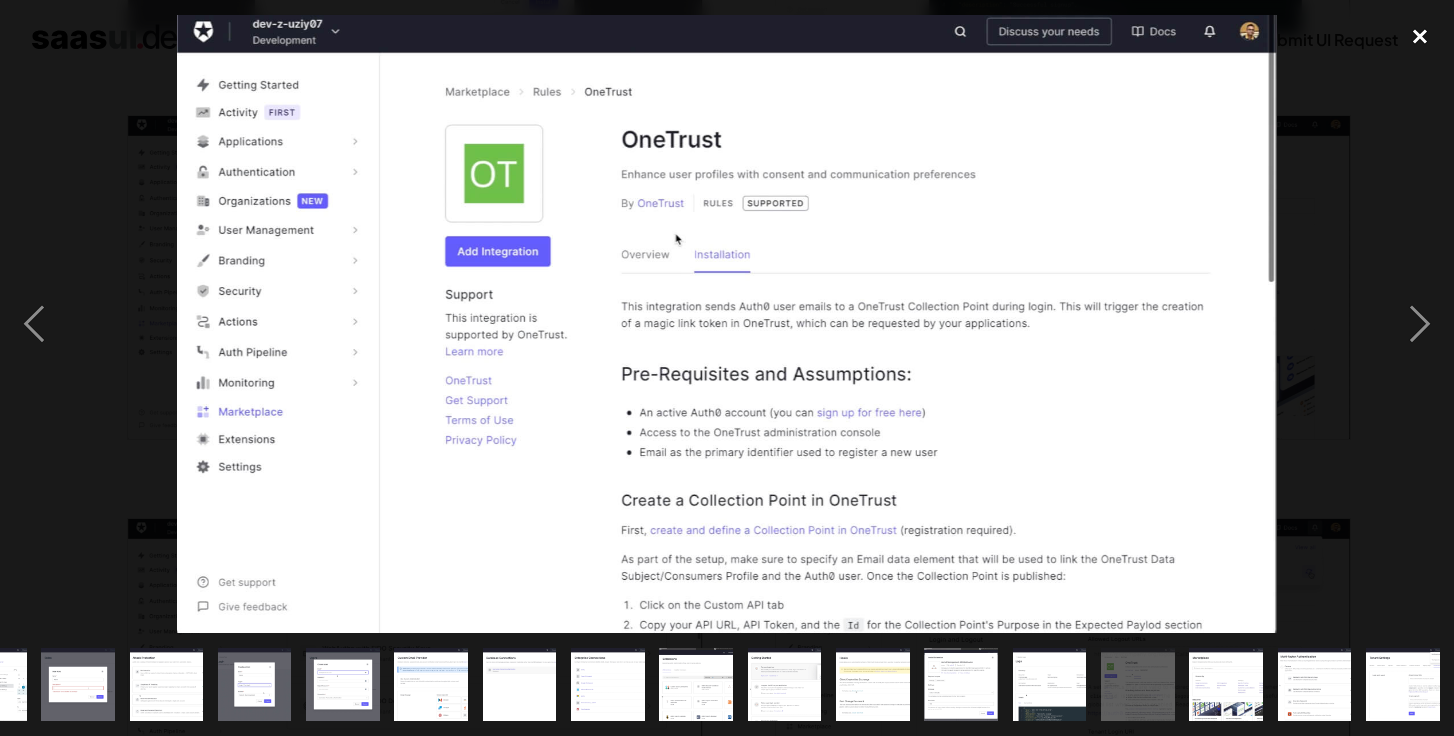 click at bounding box center [1420, 37] 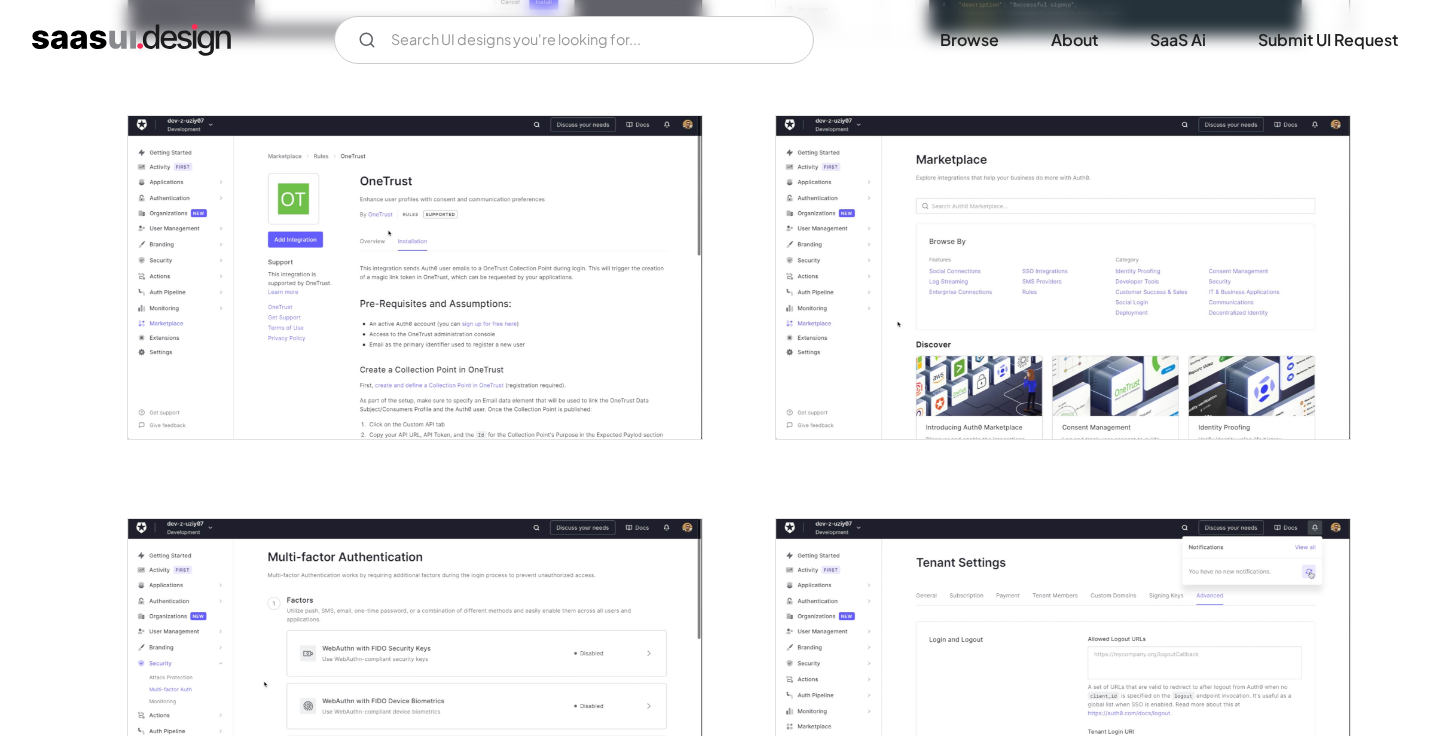 scroll, scrollTop: 0, scrollLeft: 0, axis: both 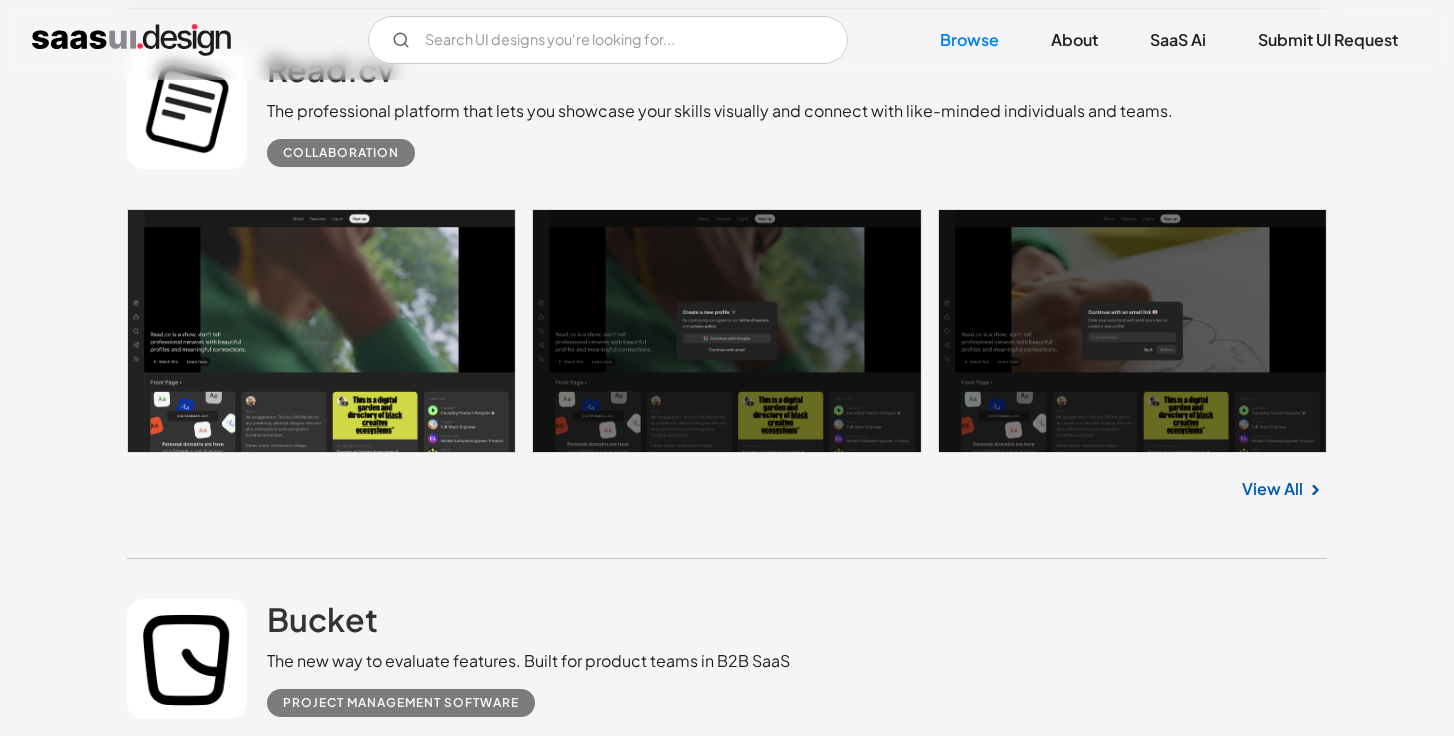 click at bounding box center (727, 4637) 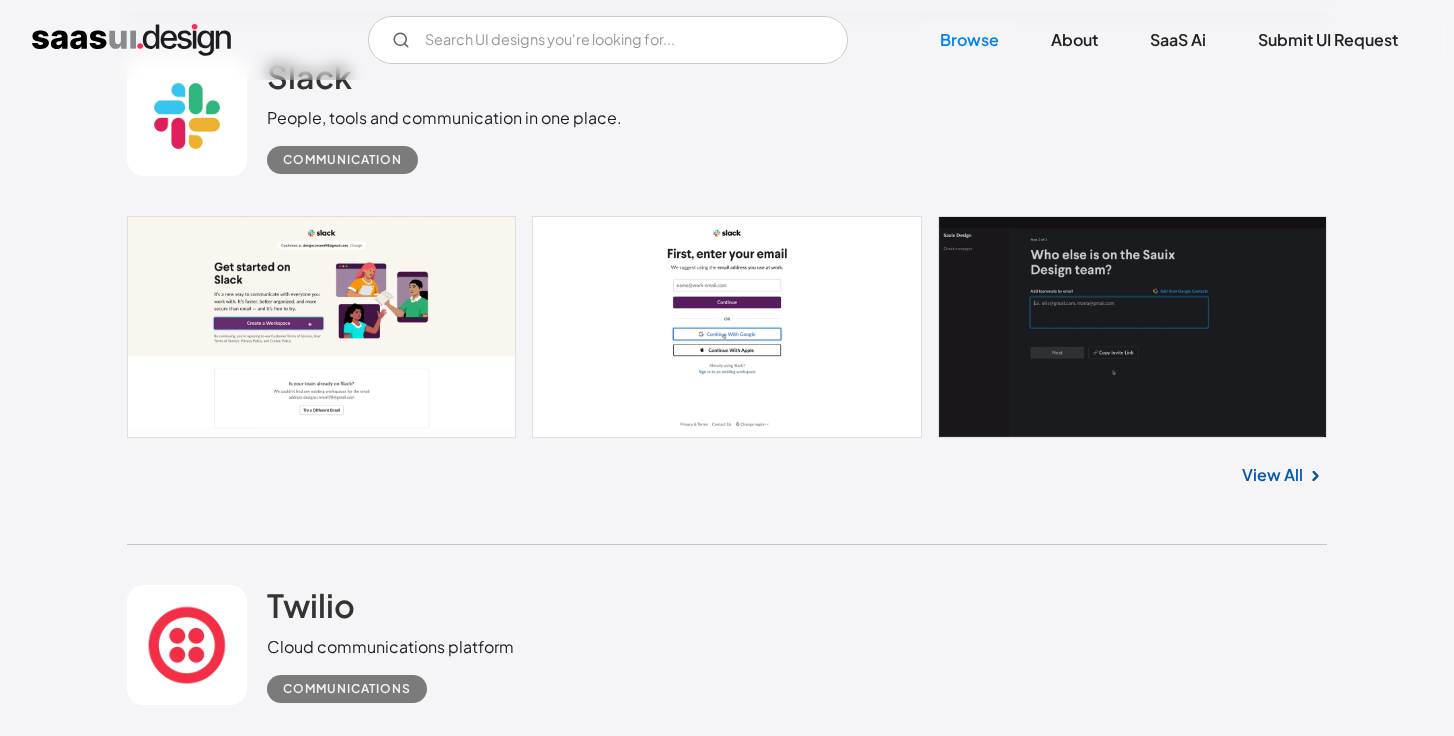 scroll, scrollTop: 16039, scrollLeft: 0, axis: vertical 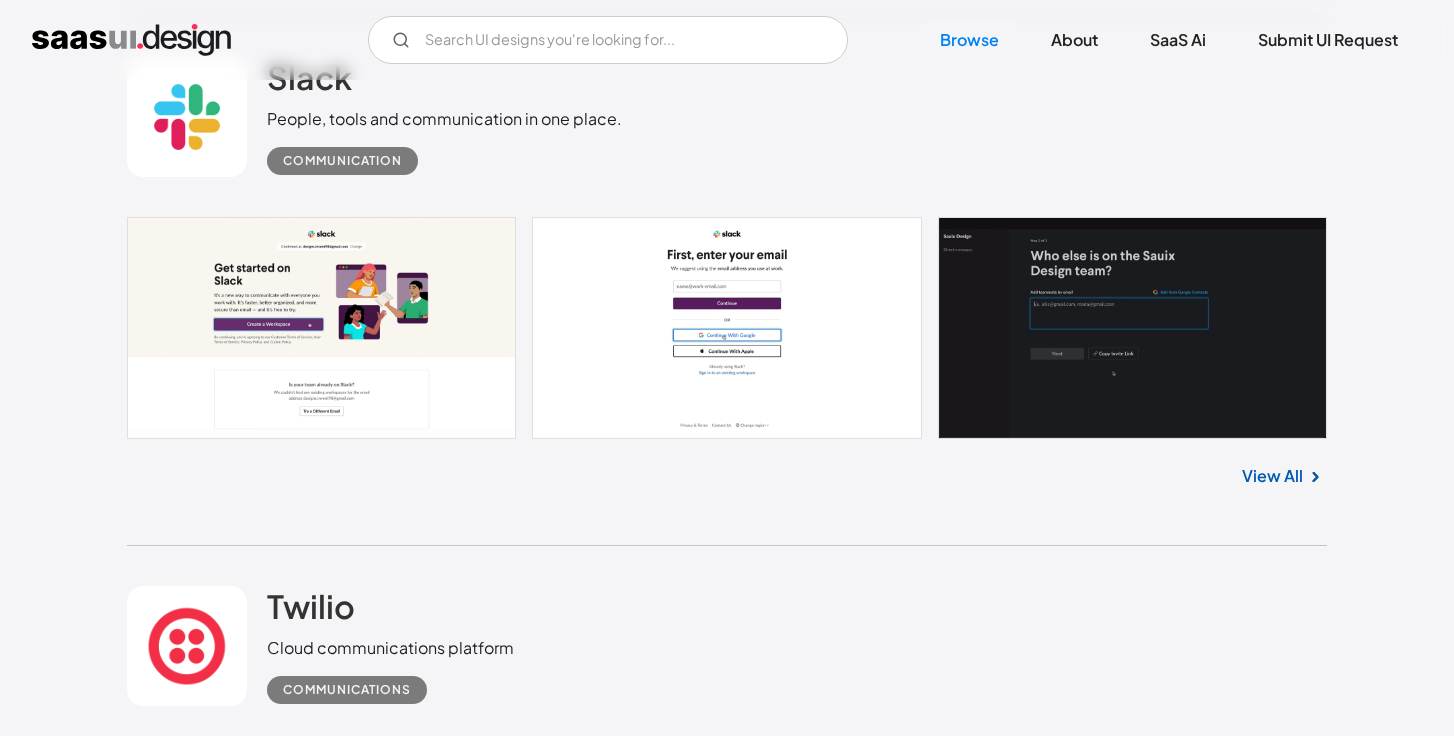 click at bounding box center (727, 4550) 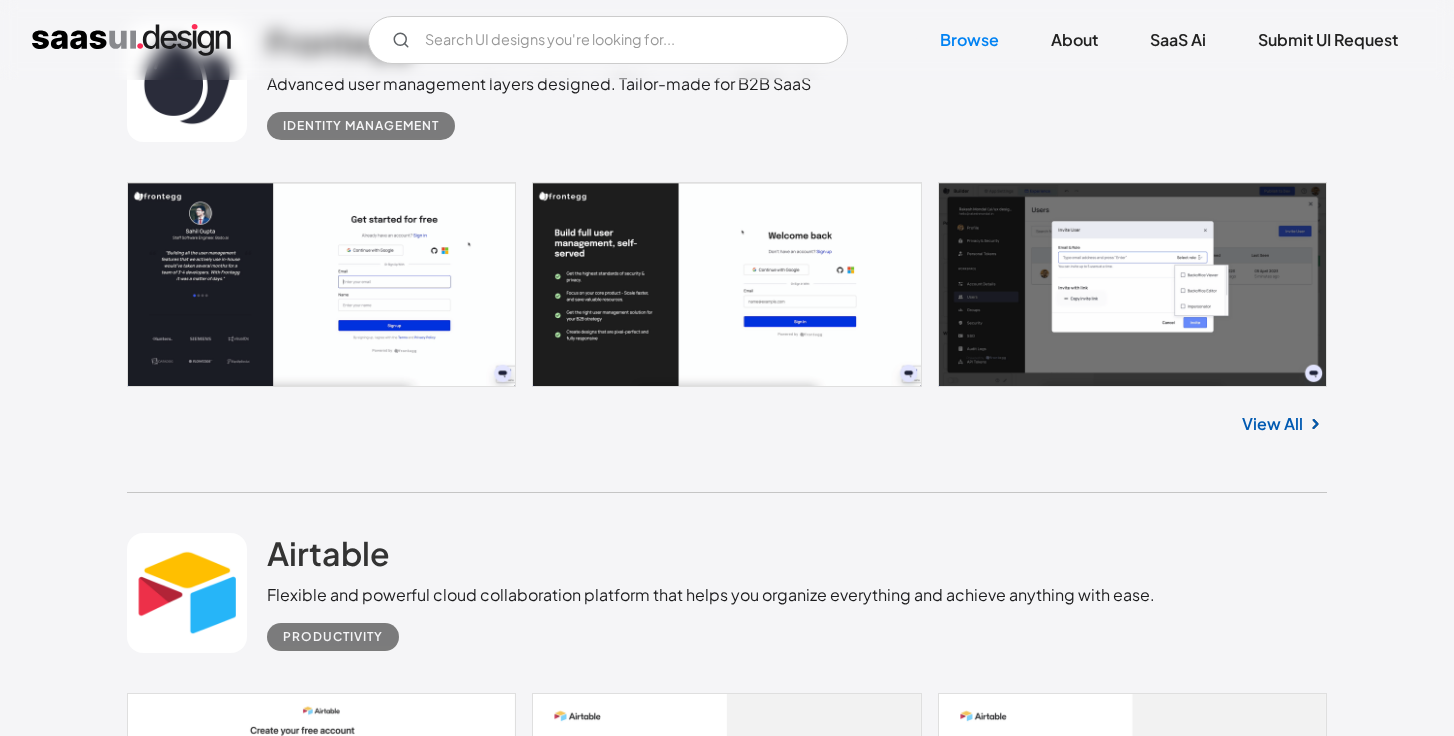 scroll, scrollTop: 17663, scrollLeft: 0, axis: vertical 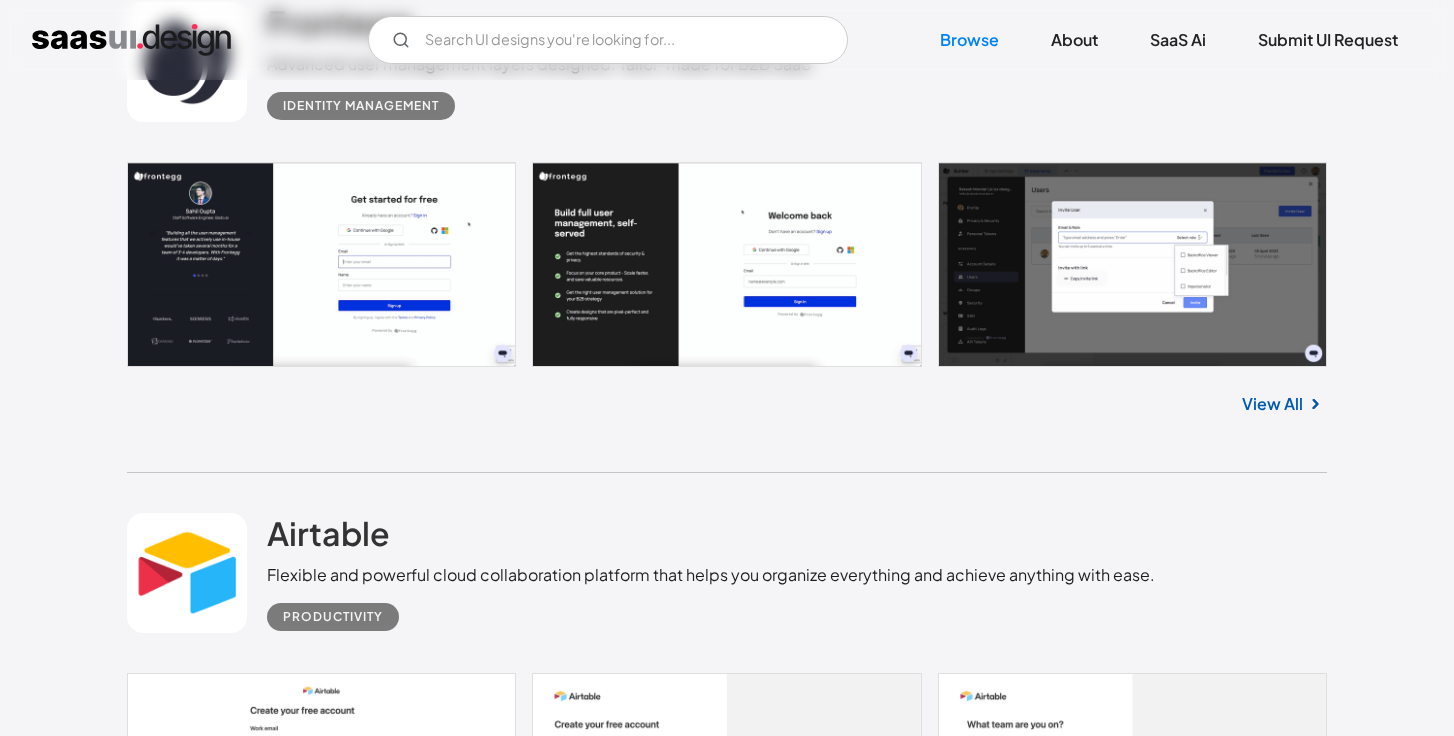click at bounding box center [727, 4519] 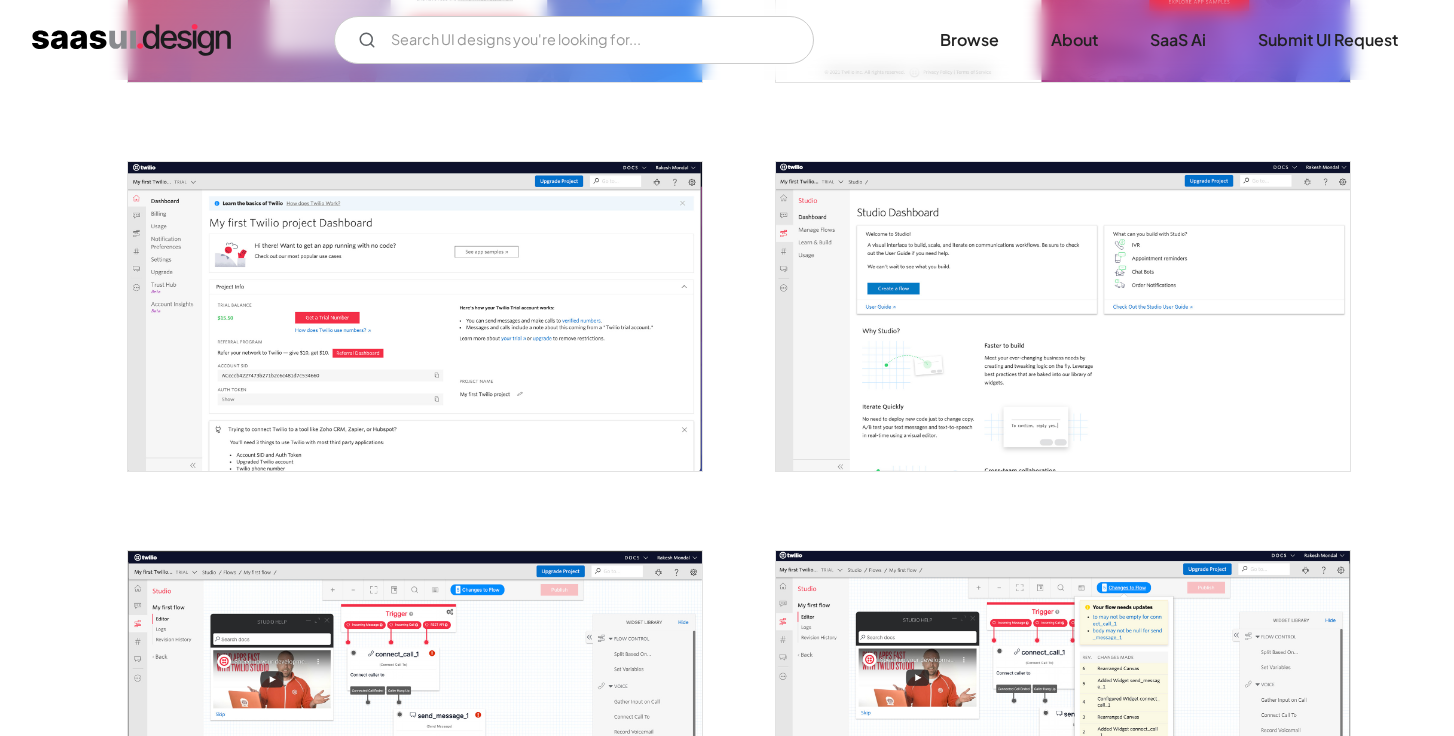 scroll, scrollTop: 680, scrollLeft: 0, axis: vertical 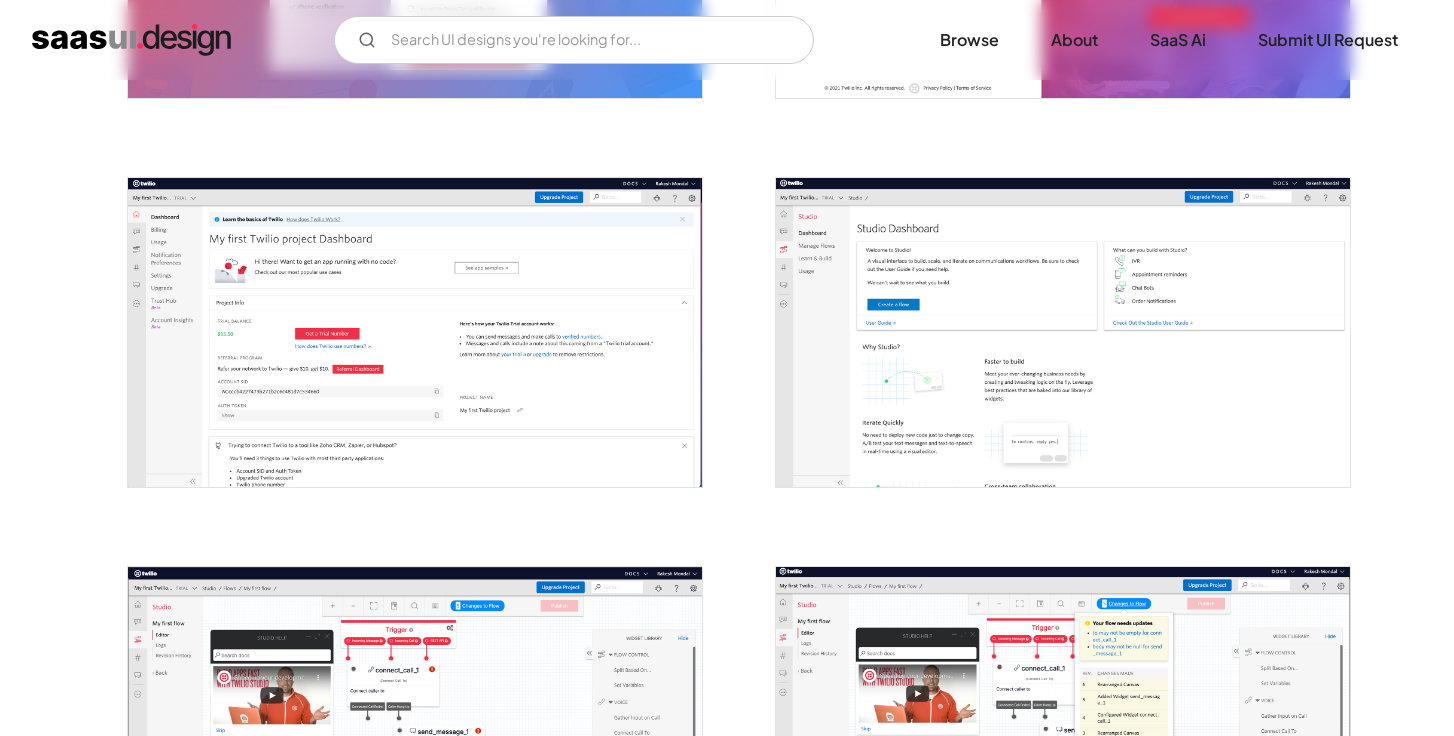 click at bounding box center (415, 332) 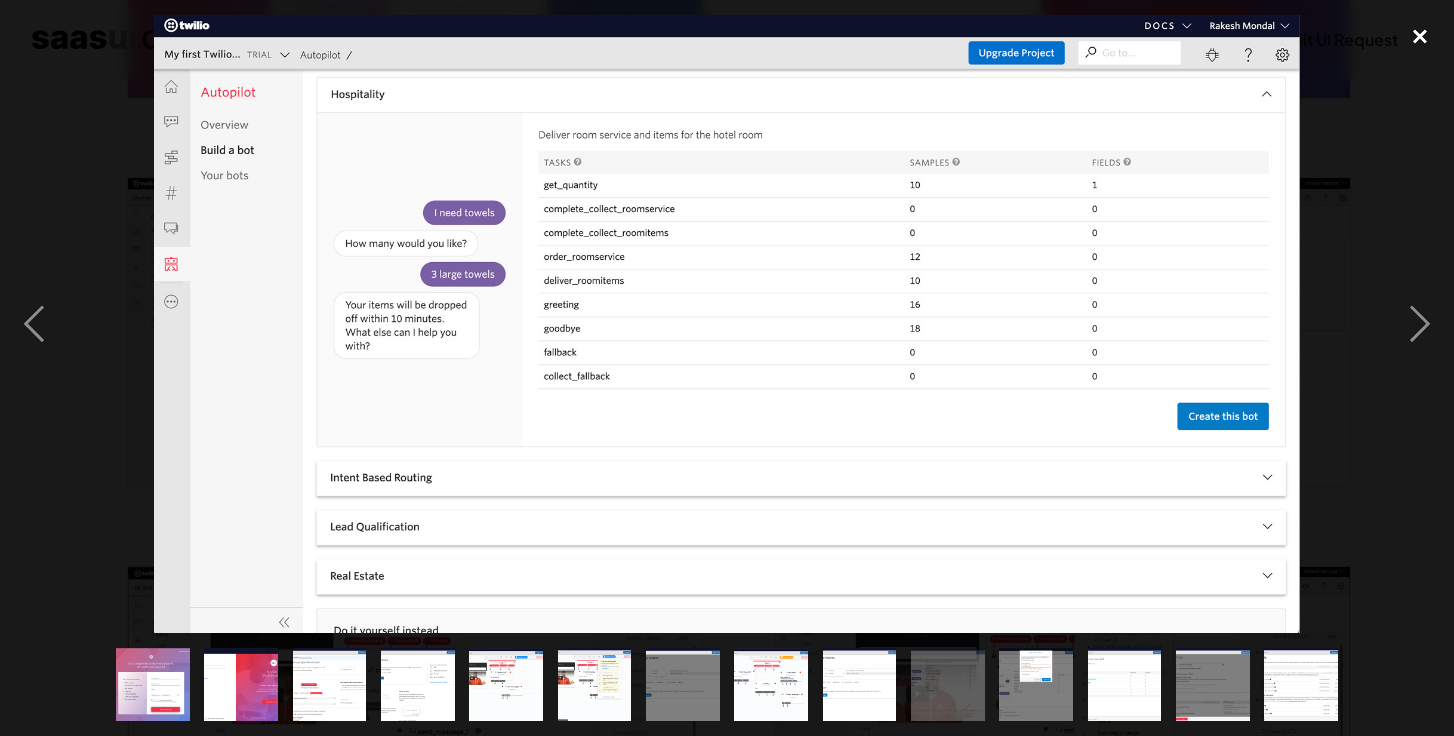 click at bounding box center [1420, 37] 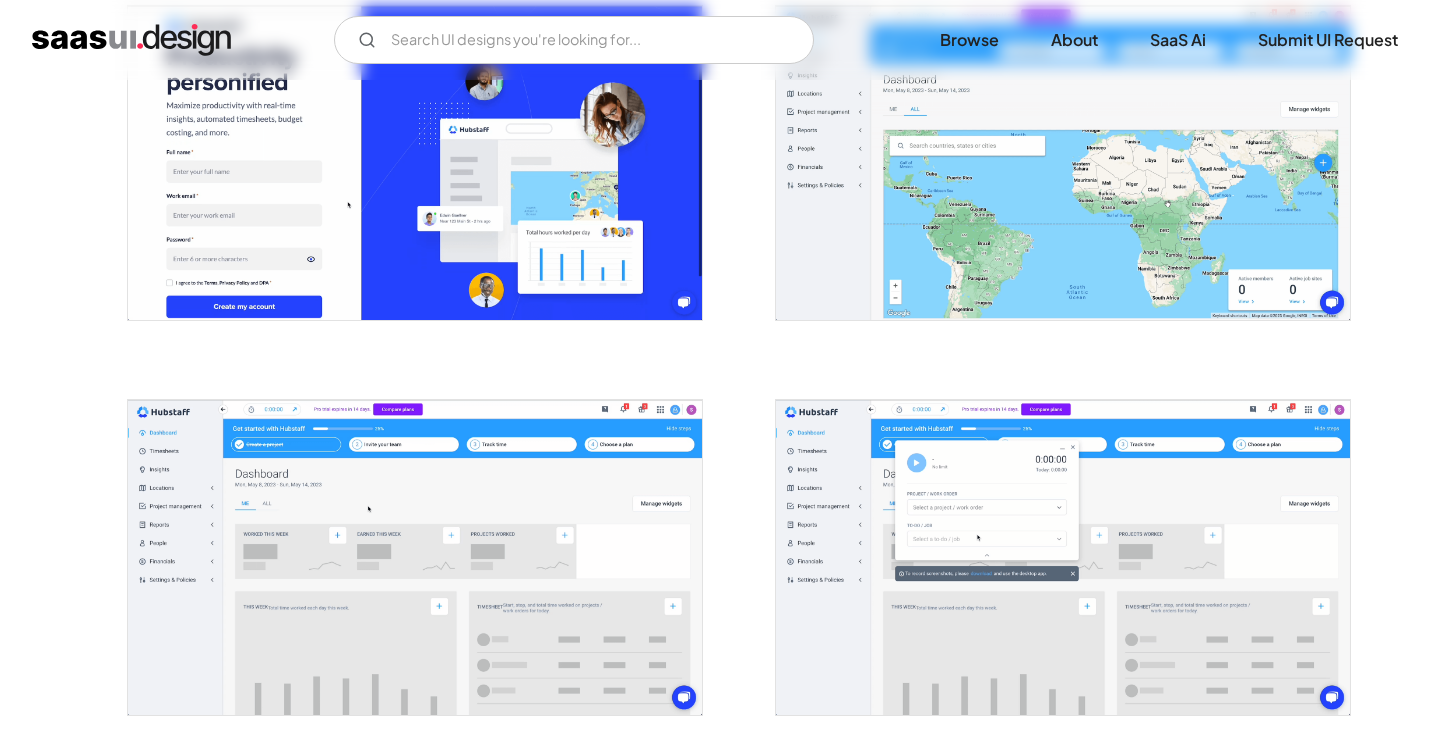 scroll, scrollTop: 1203, scrollLeft: 0, axis: vertical 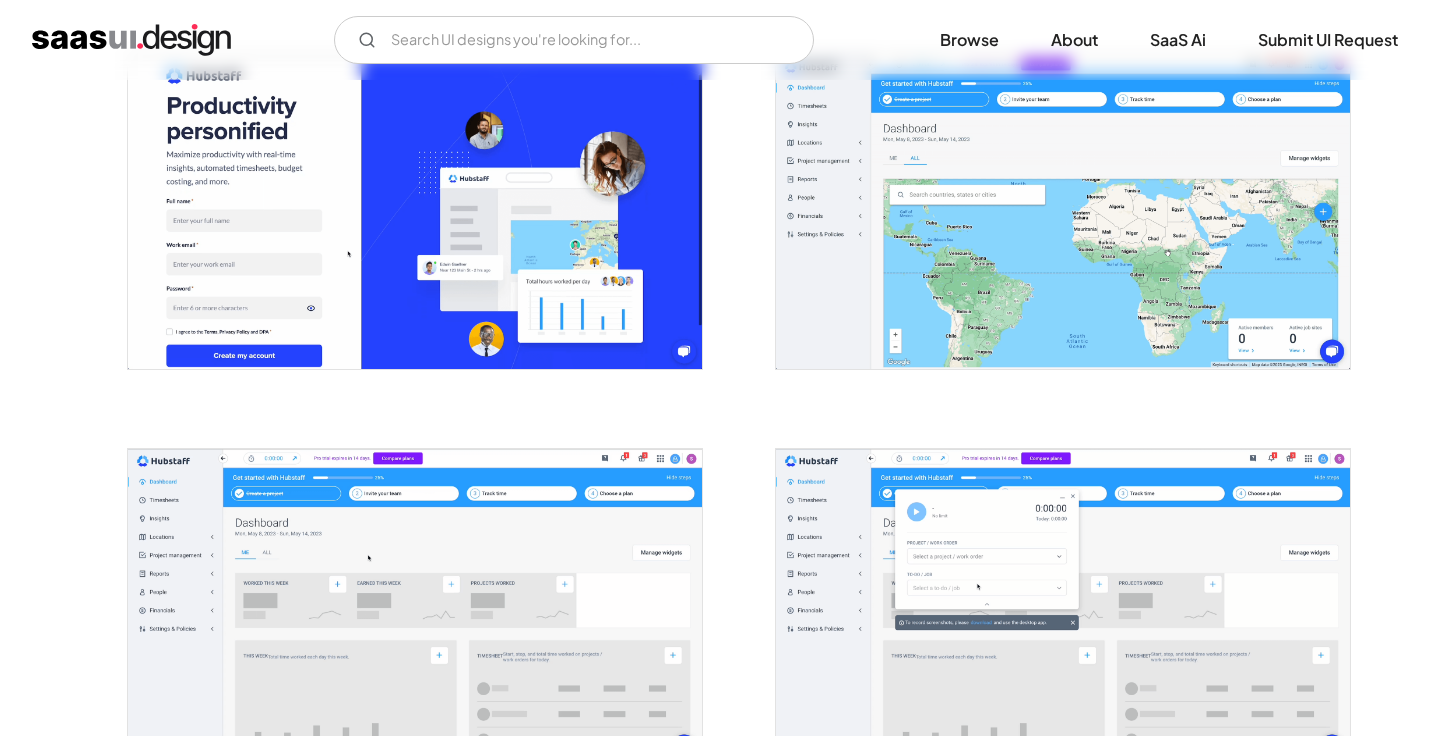 click at bounding box center [1063, 212] 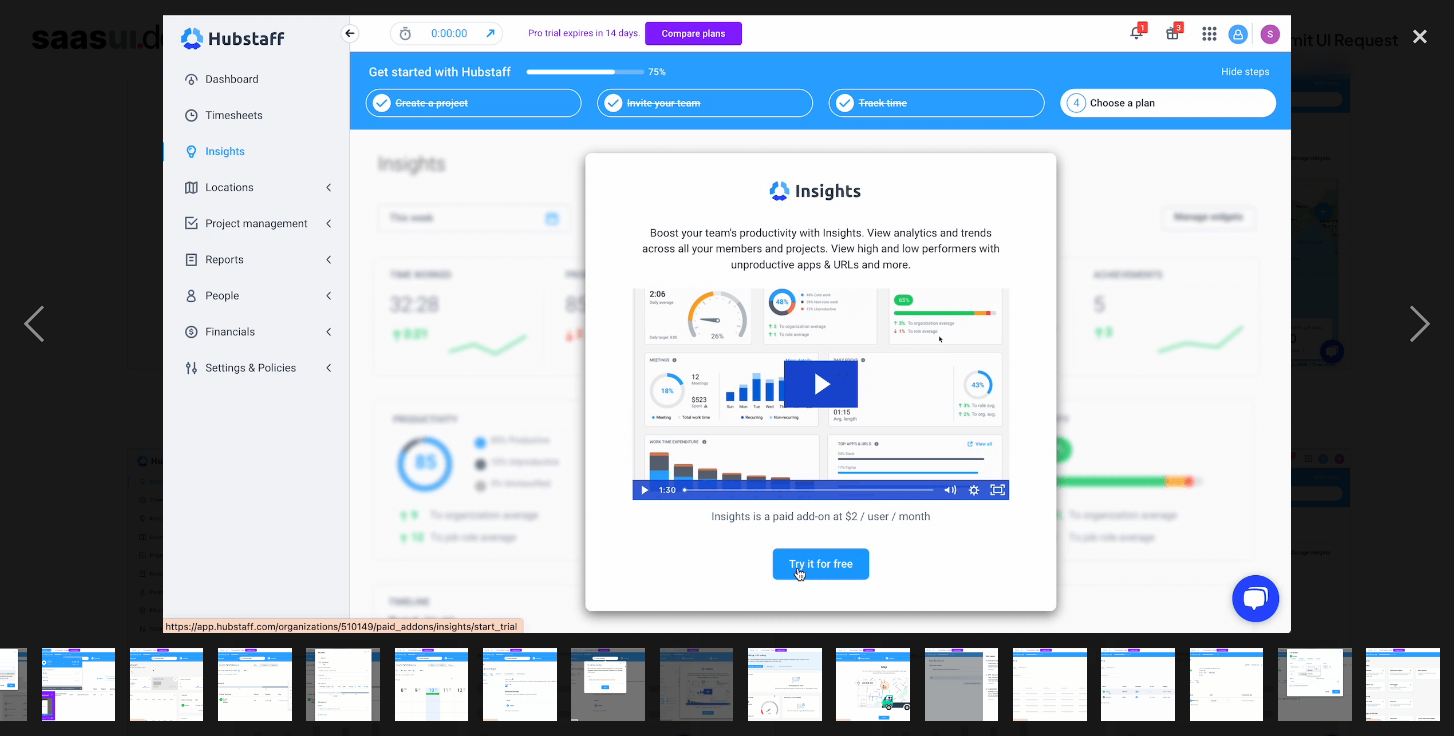 scroll, scrollTop: 0, scrollLeft: 769, axis: horizontal 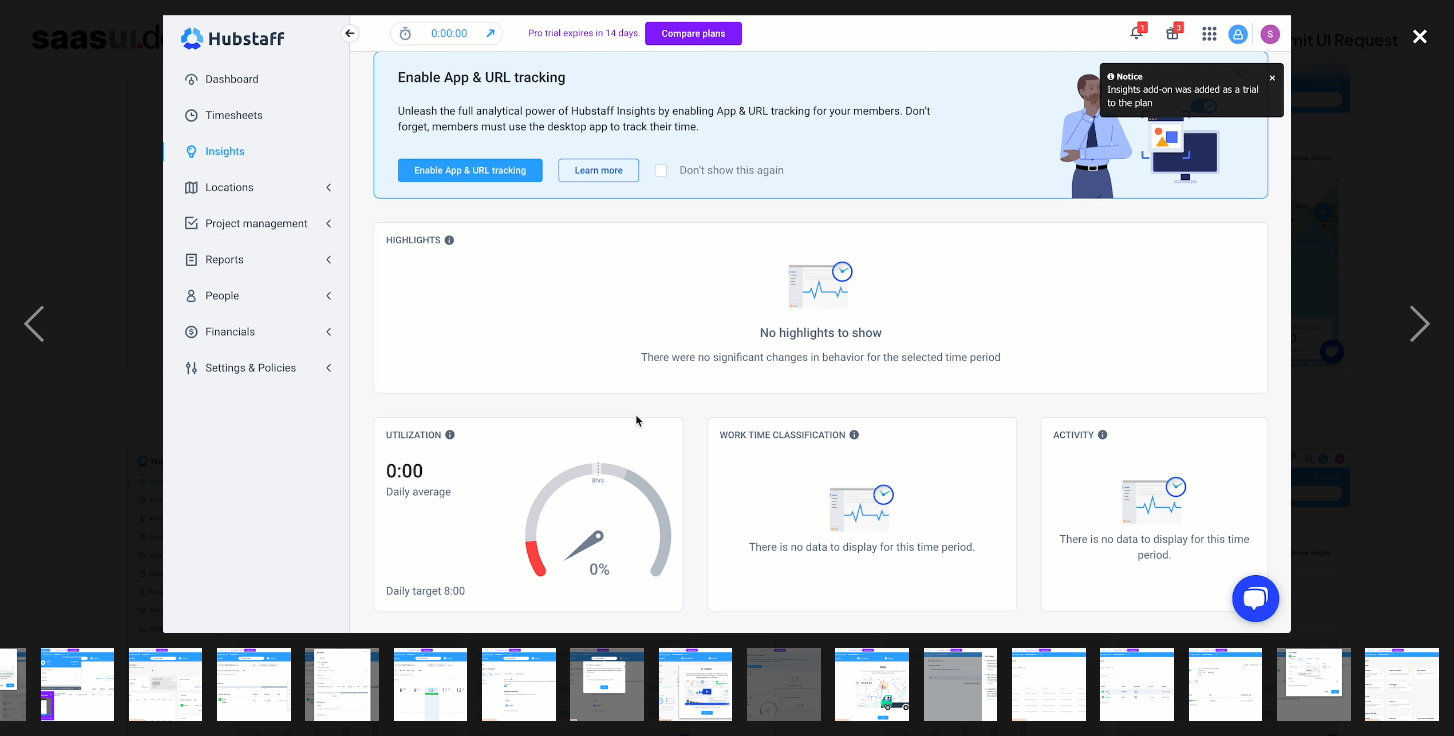 click at bounding box center (1420, 37) 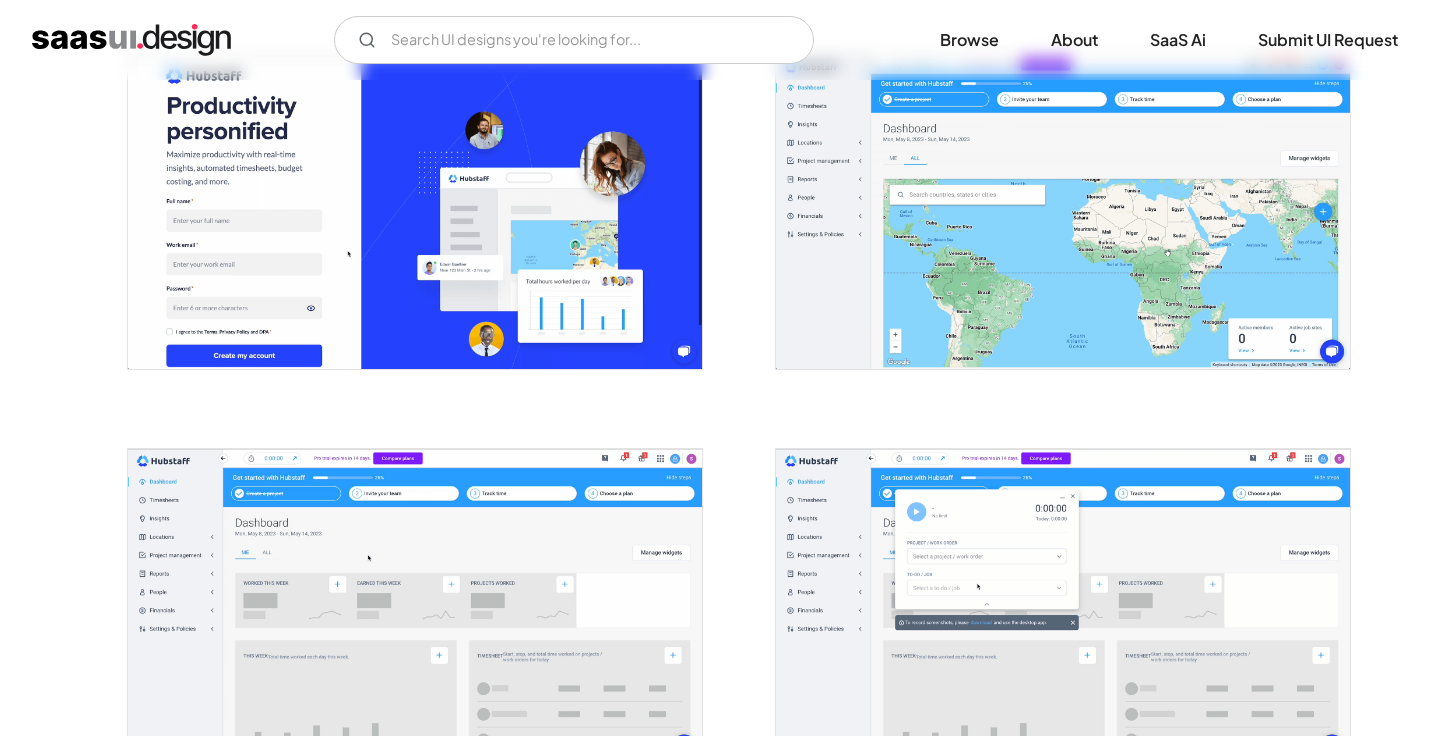 scroll, scrollTop: 0, scrollLeft: 0, axis: both 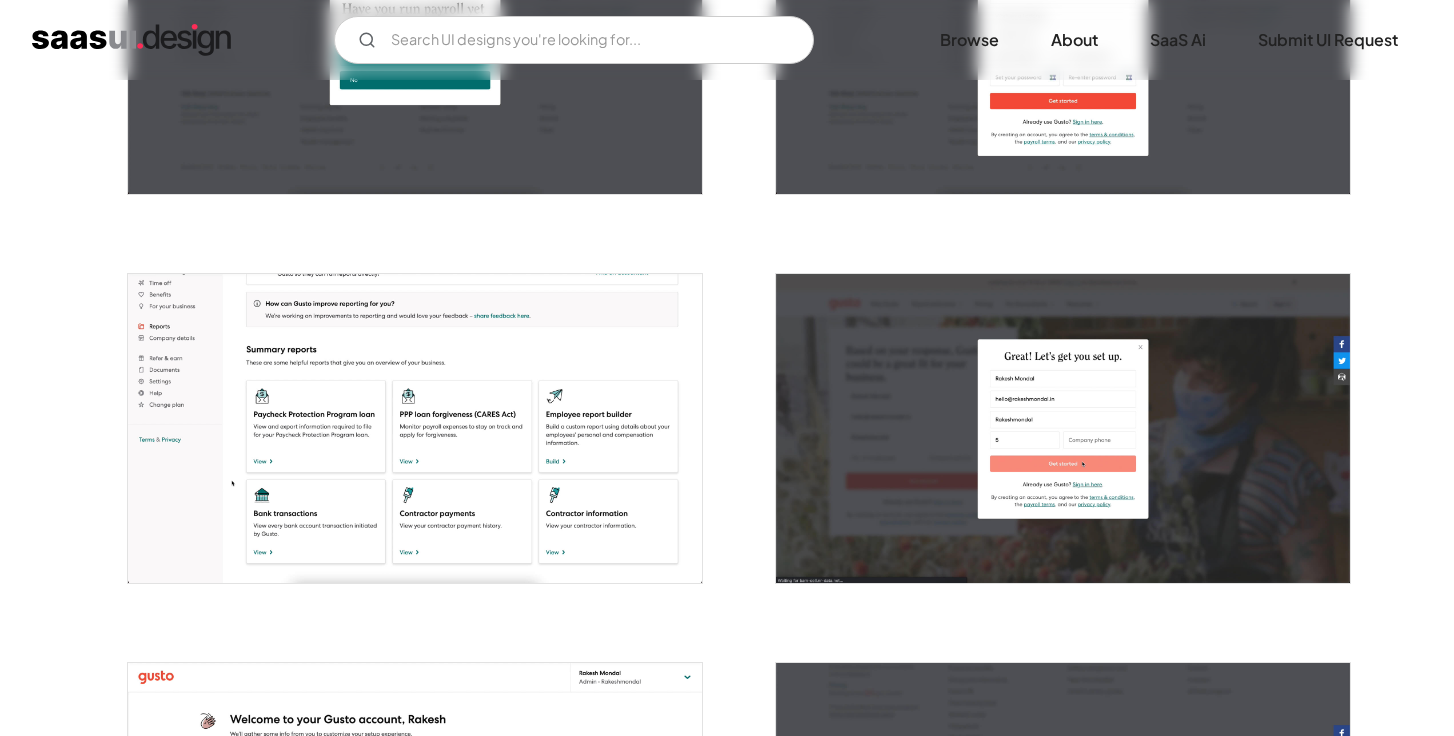 click at bounding box center (415, 428) 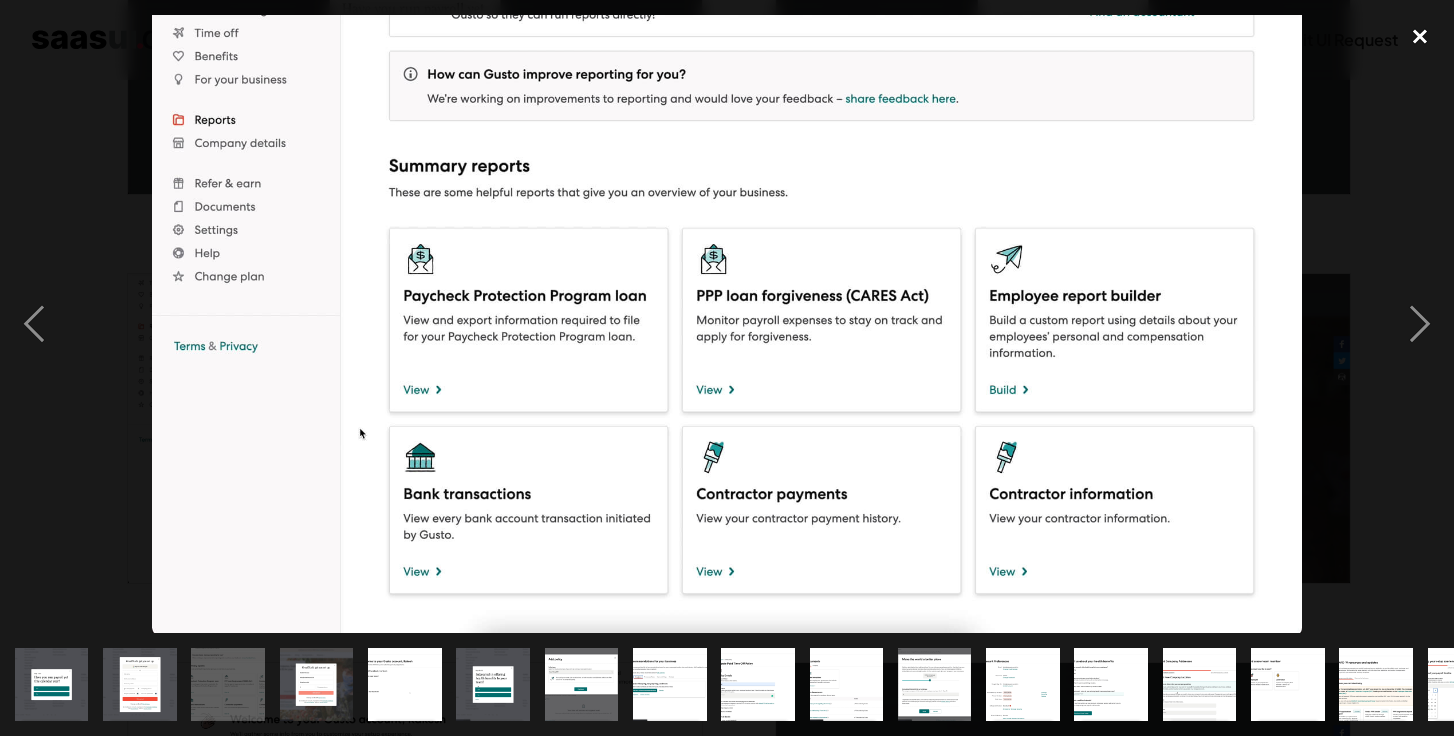 click at bounding box center (1420, 37) 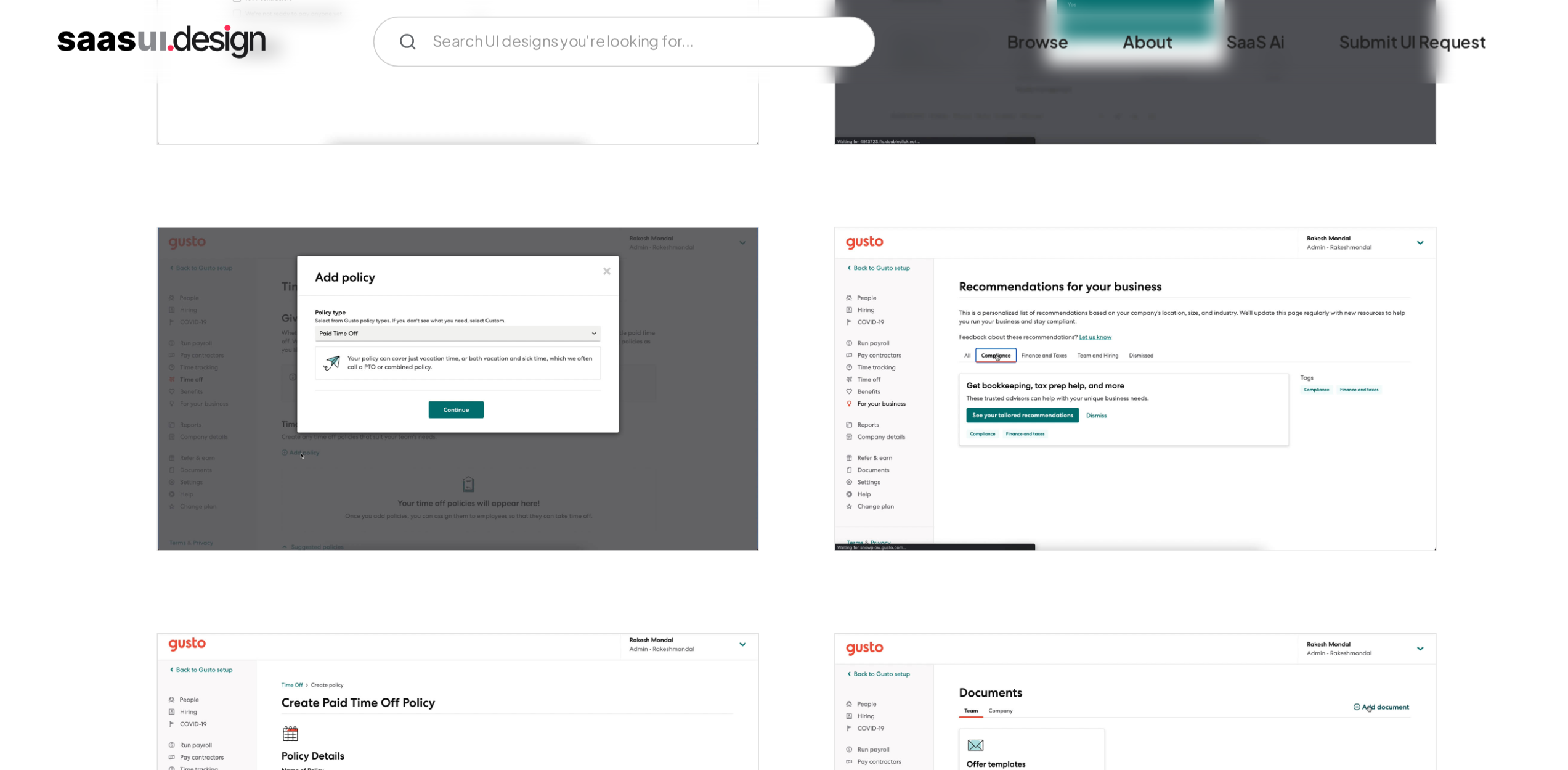 scroll, scrollTop: 872, scrollLeft: 0, axis: vertical 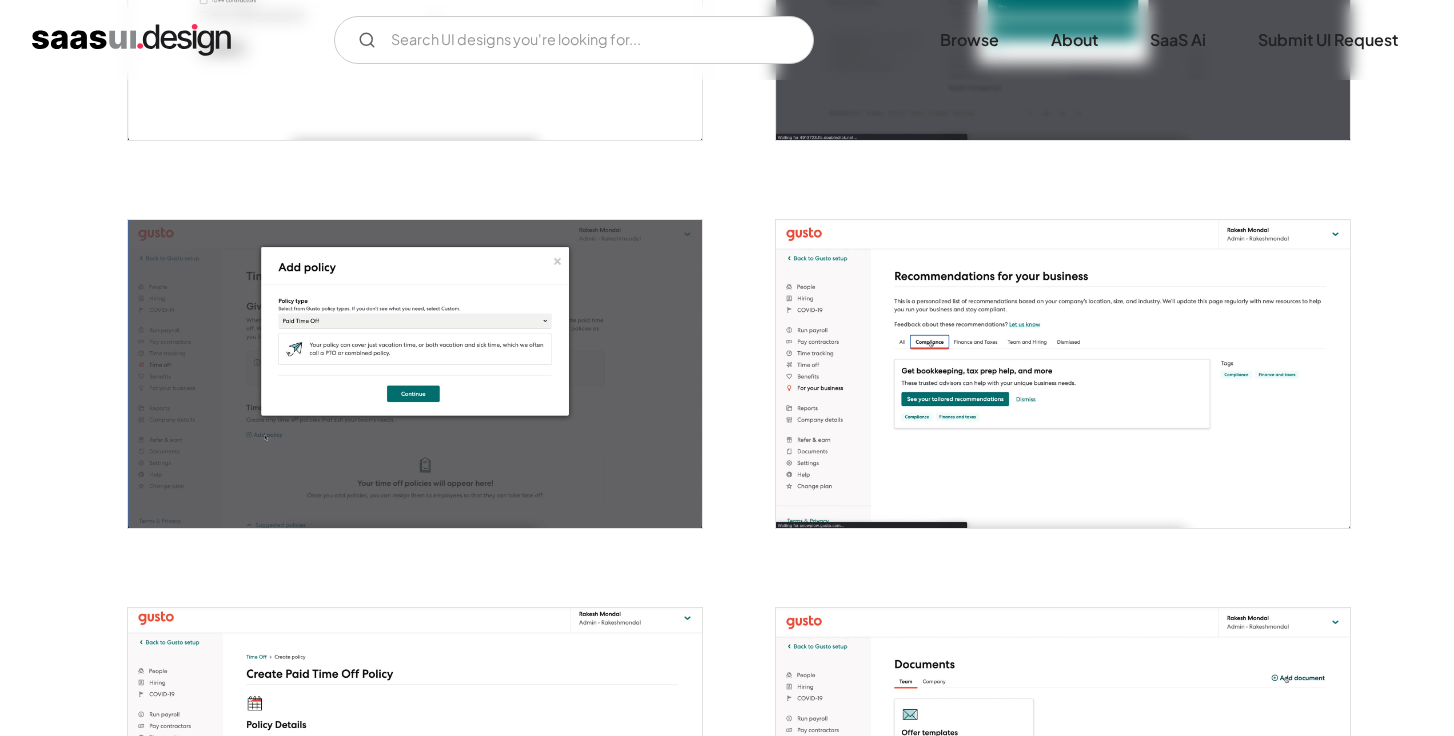 click at bounding box center [1063, 374] 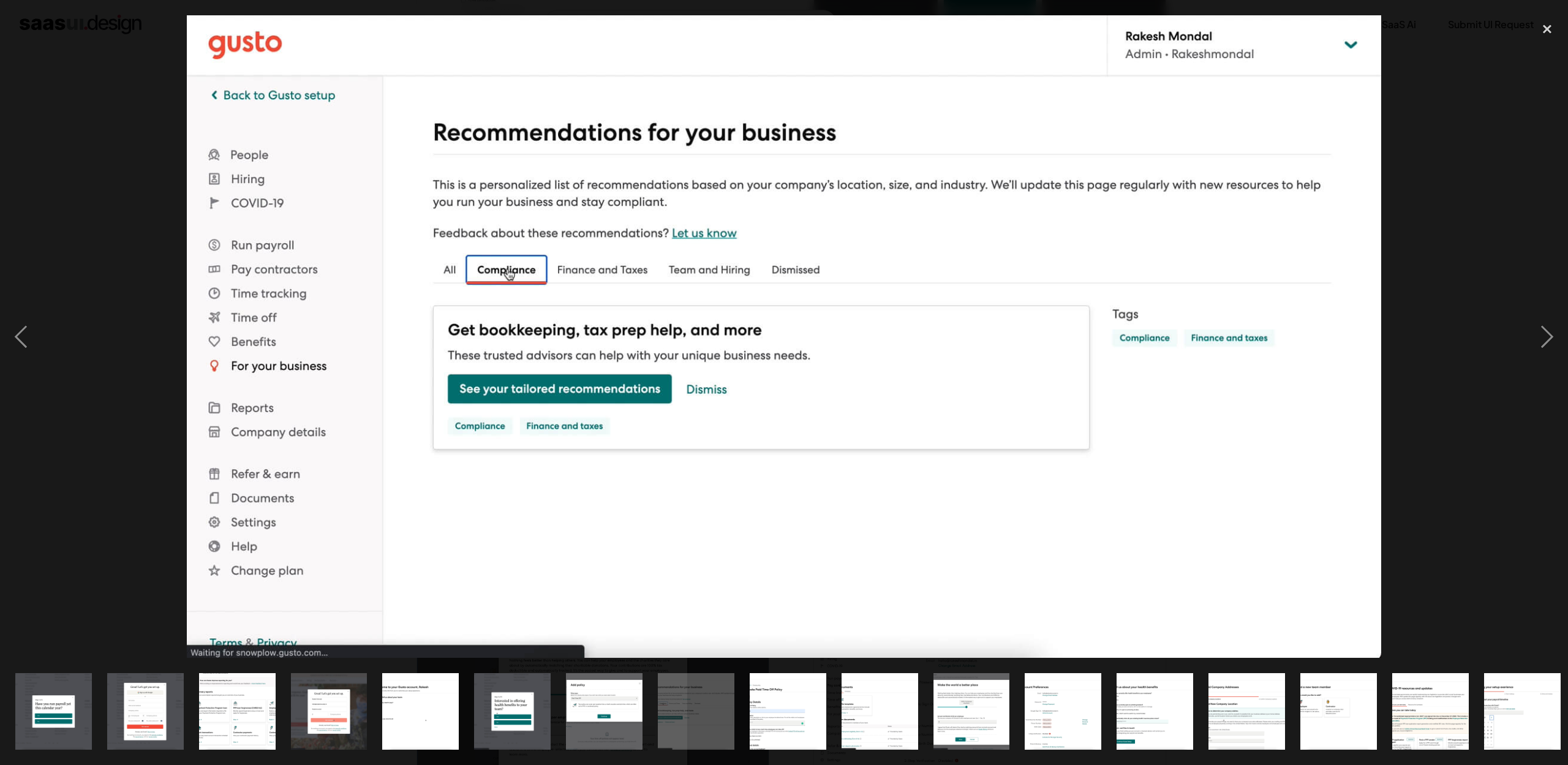 click at bounding box center (784, 382) 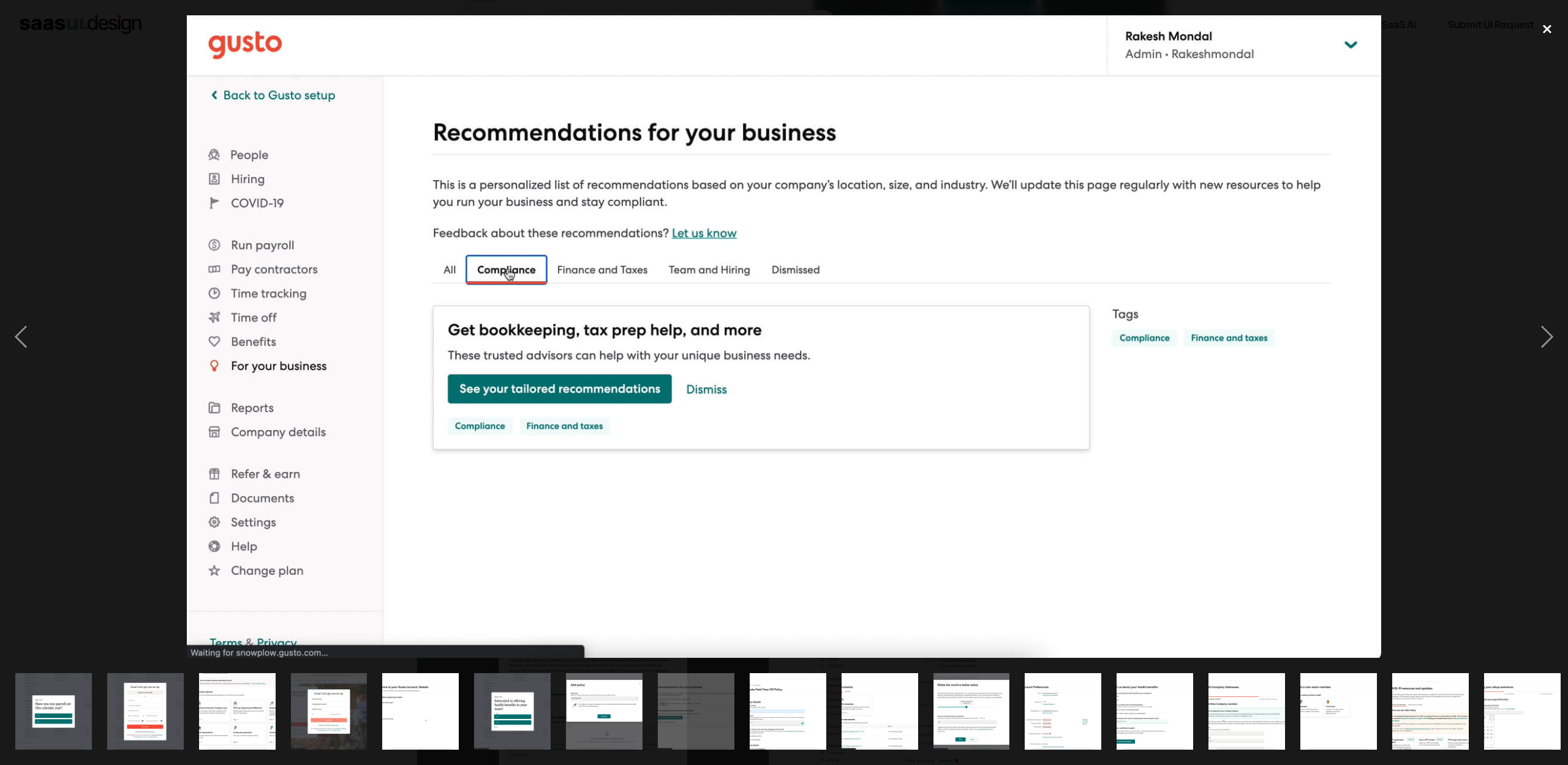 click at bounding box center [1547, 29] 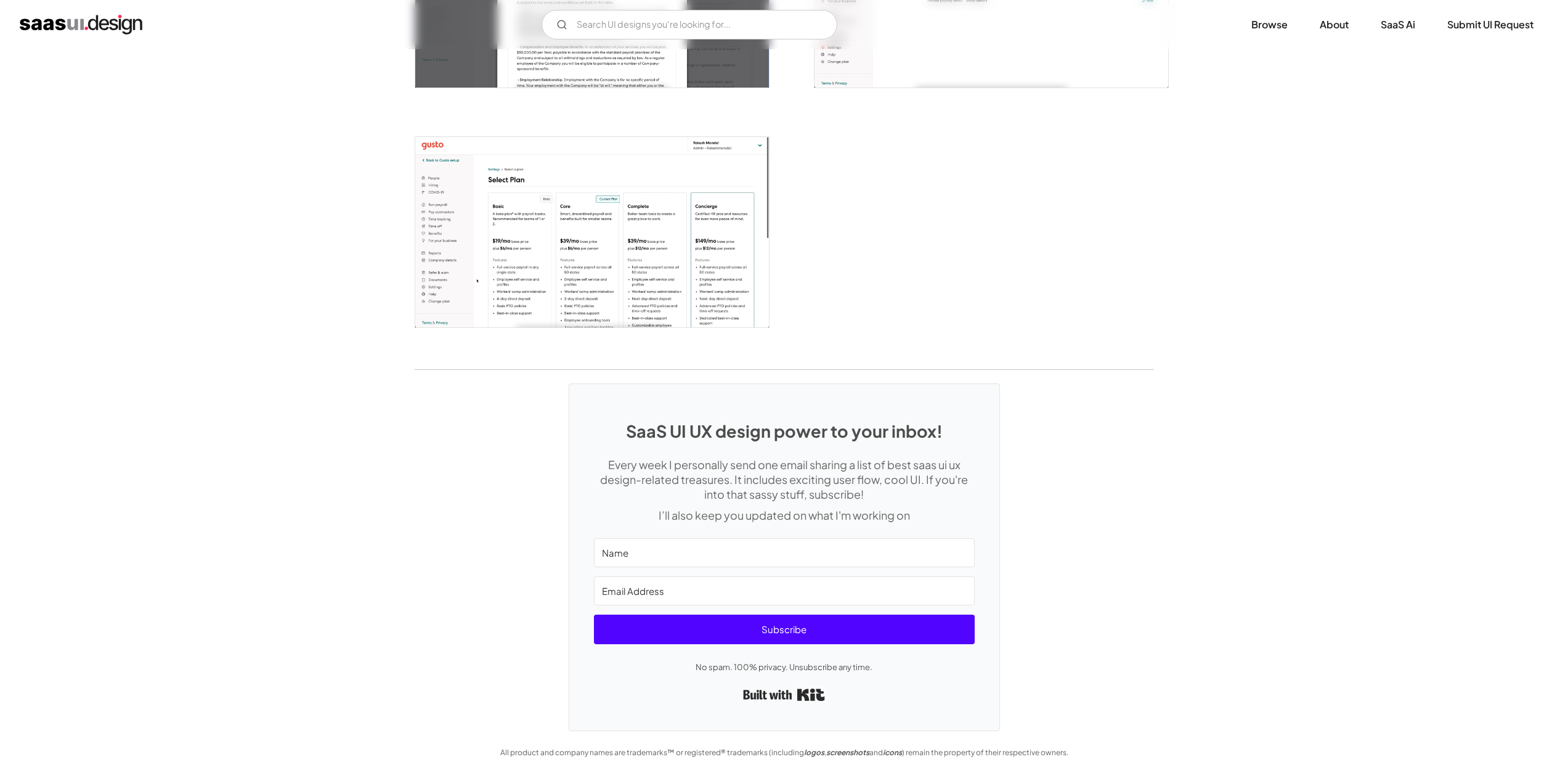 scroll, scrollTop: 3024, scrollLeft: 0, axis: vertical 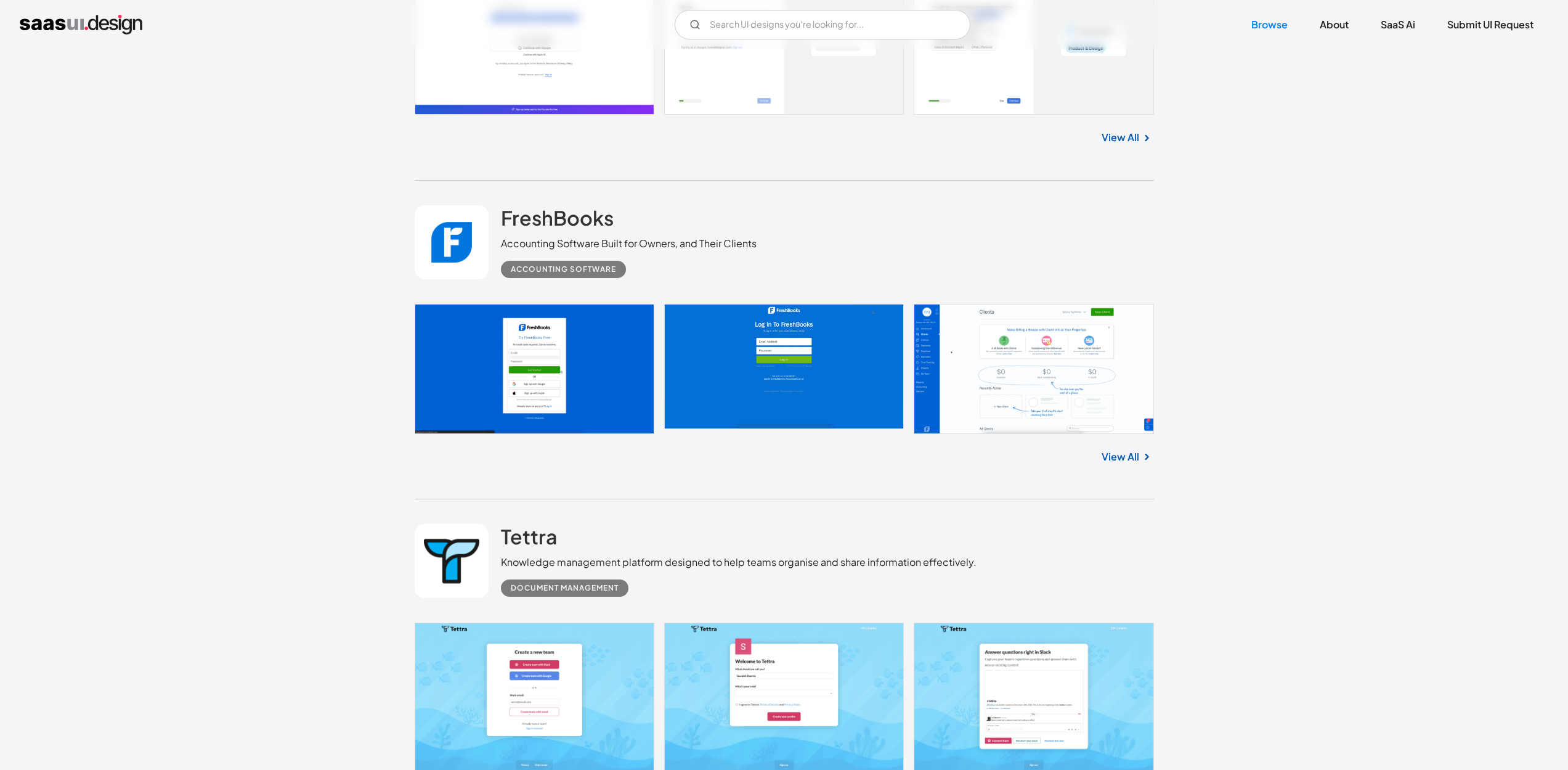 click at bounding box center (784, 6222) 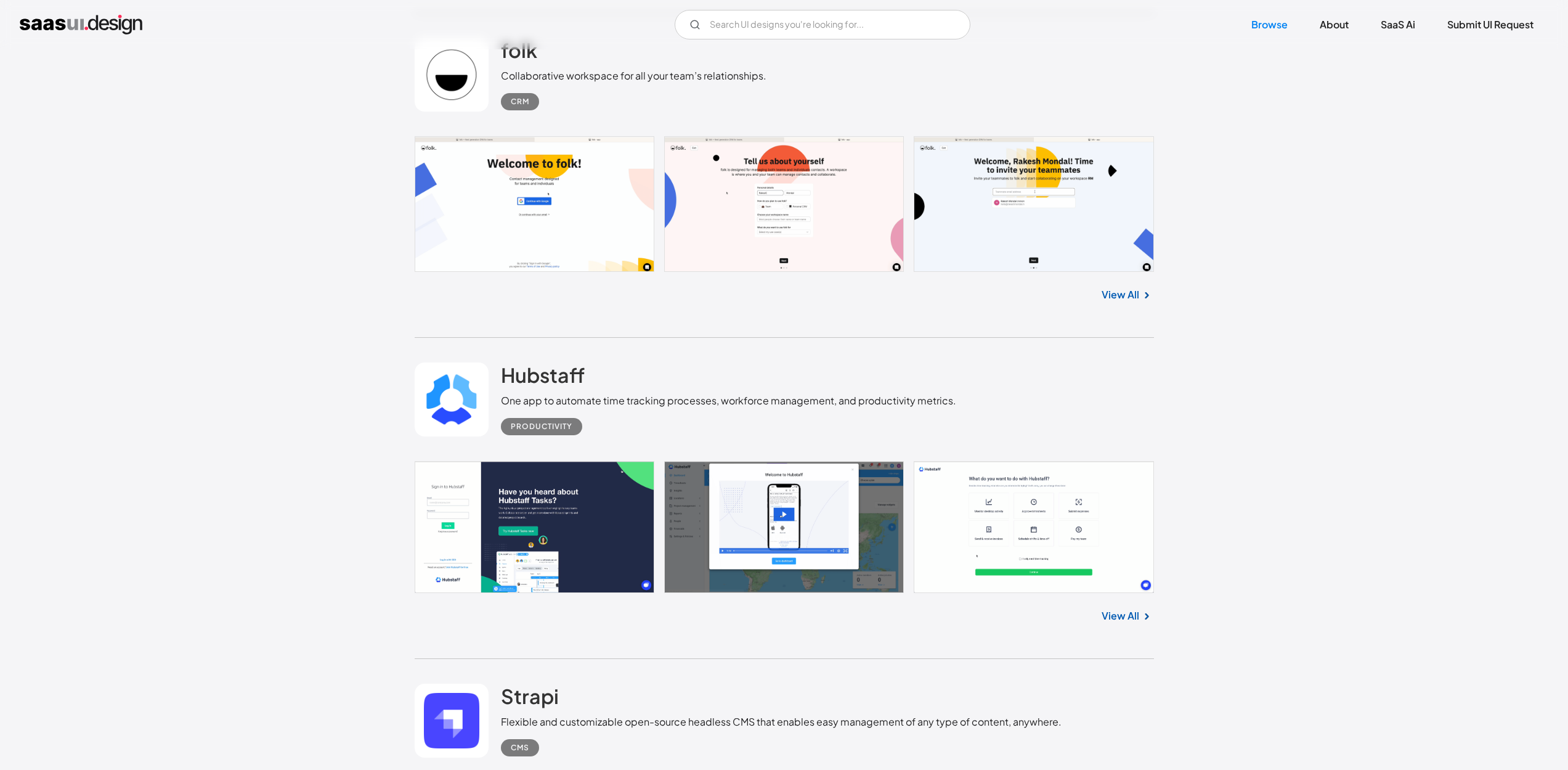 scroll, scrollTop: 12539, scrollLeft: 0, axis: vertical 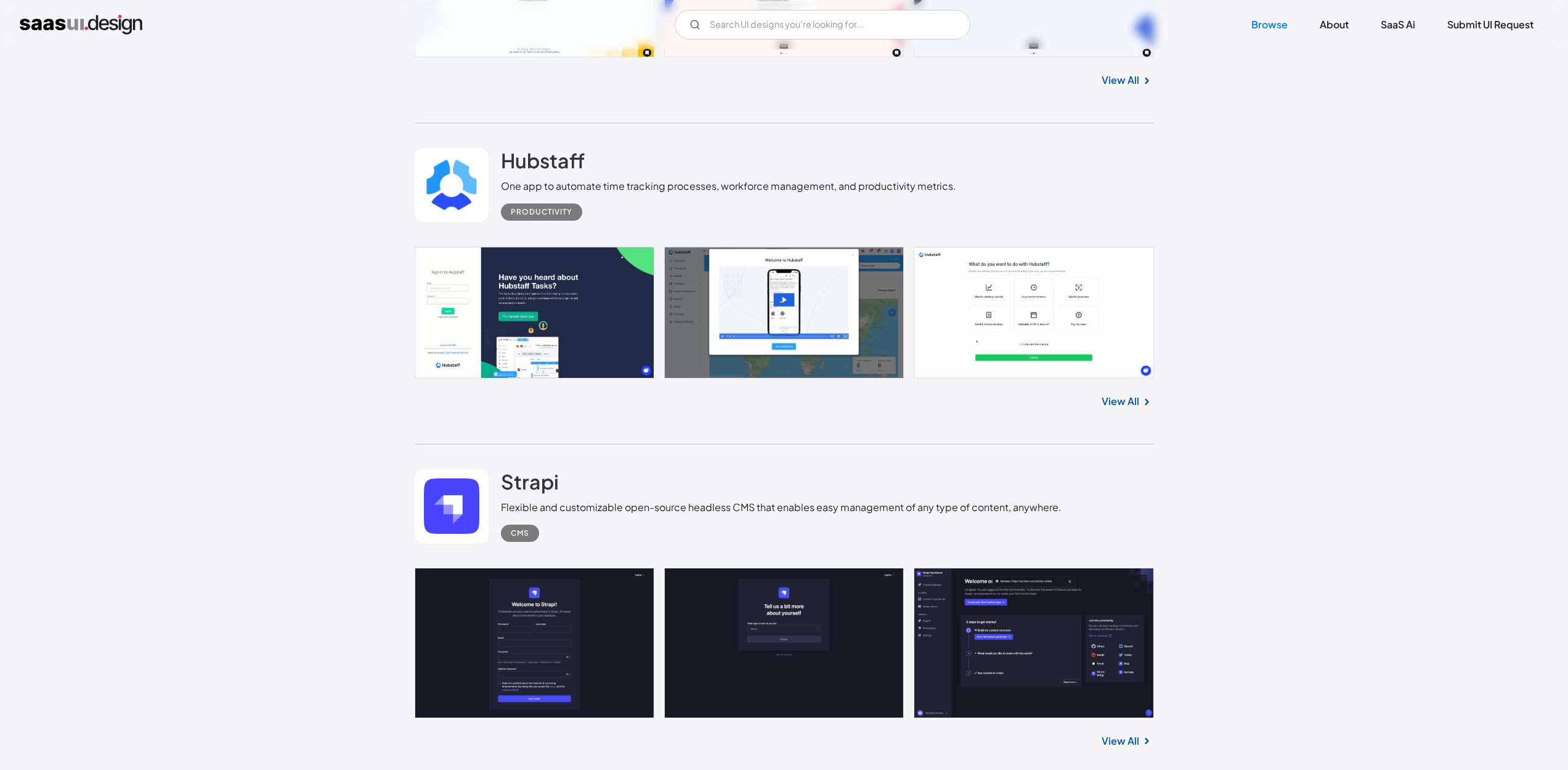 click at bounding box center [784, 6161] 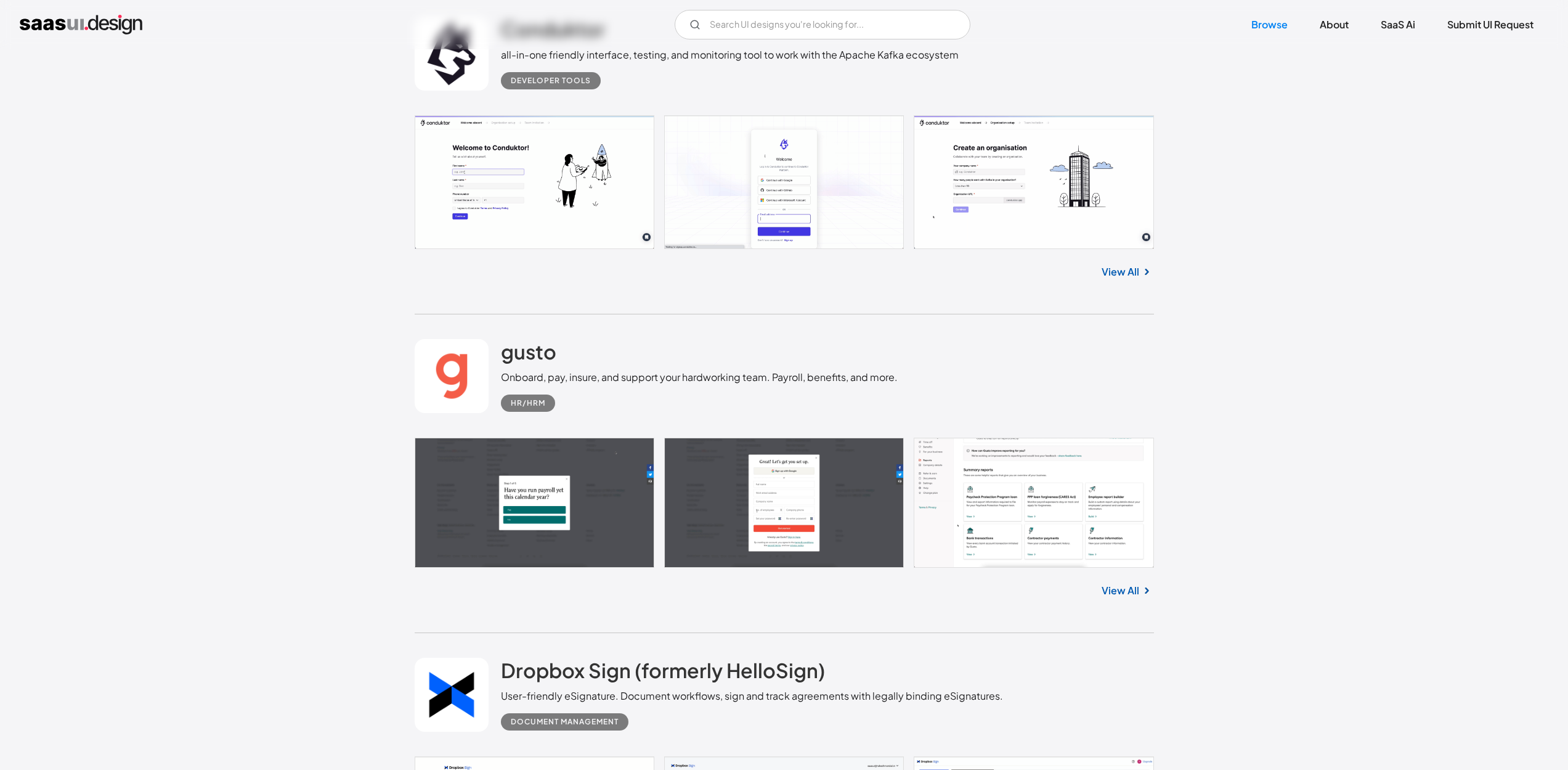 scroll, scrollTop: 13548, scrollLeft: 0, axis: vertical 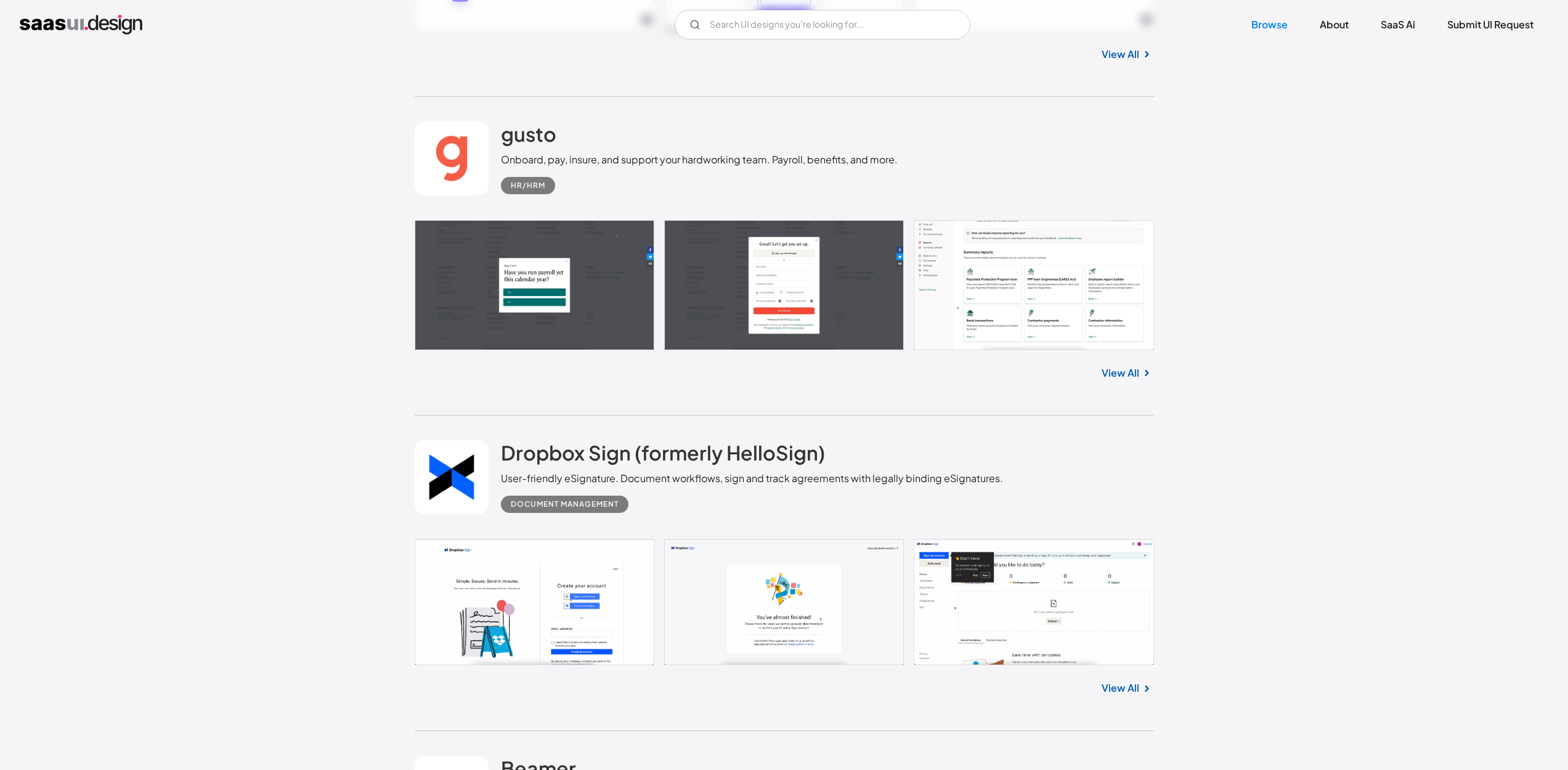 click at bounding box center [784, 6134] 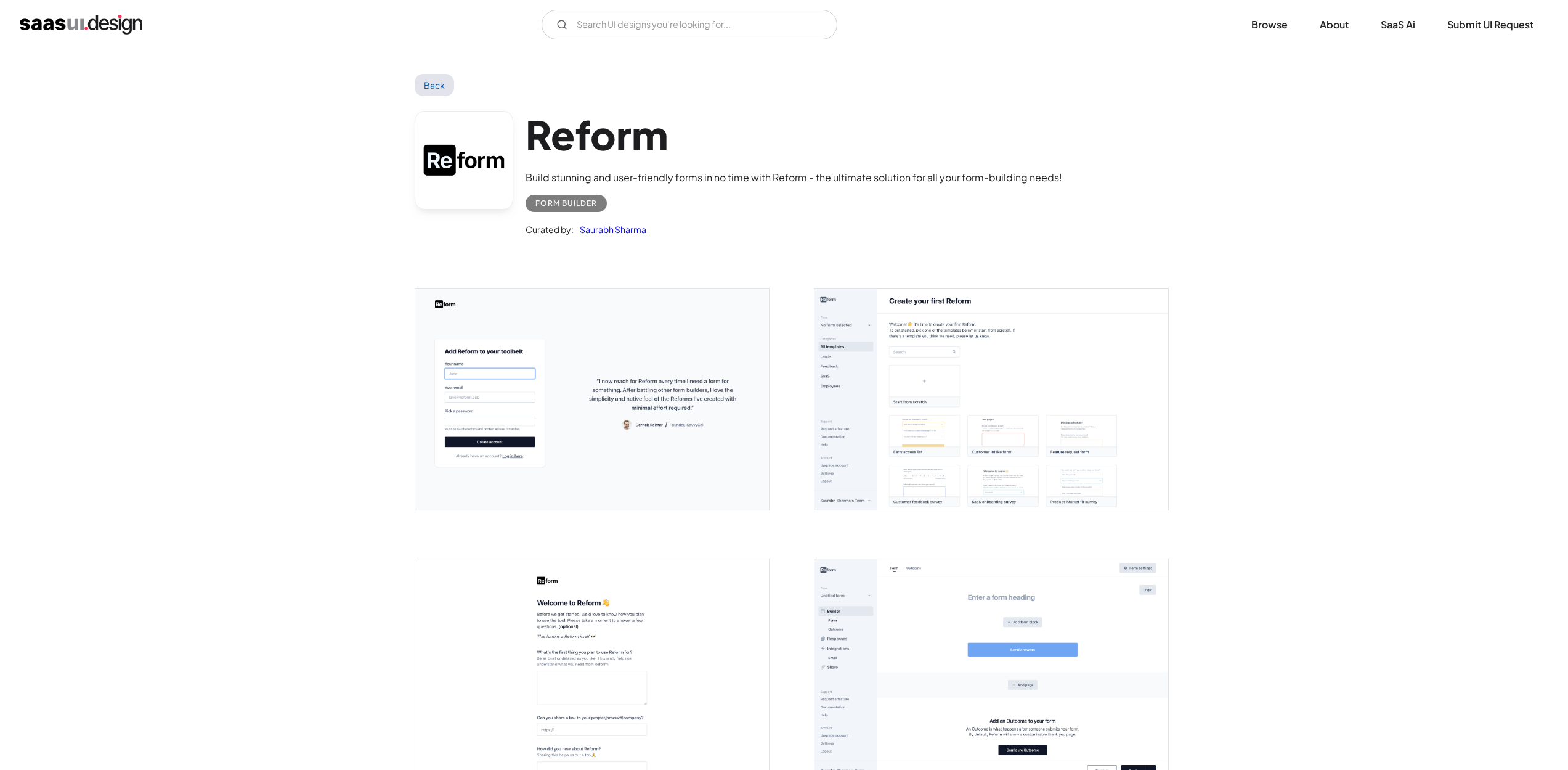 click at bounding box center (991, 399) 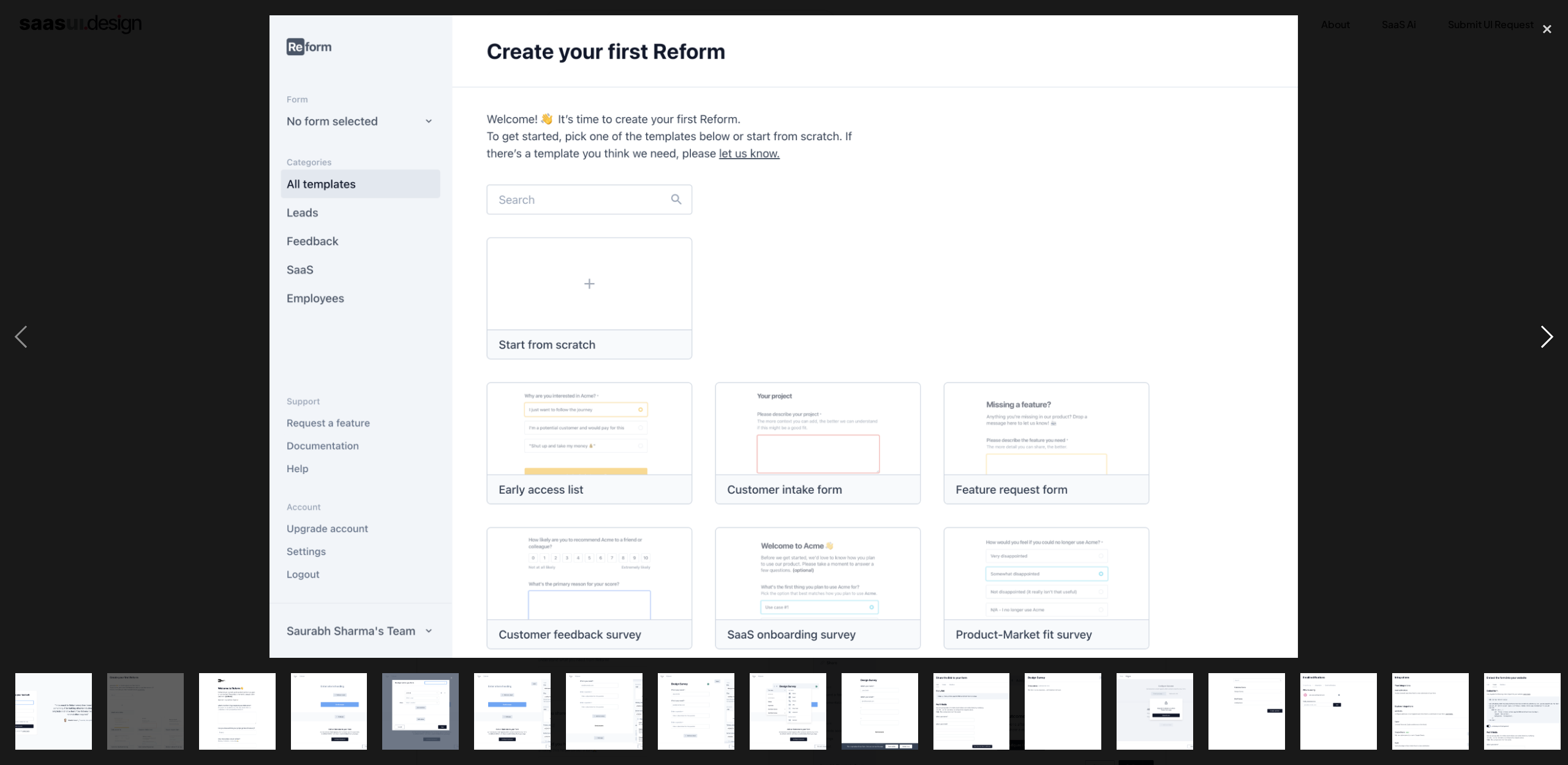 click at bounding box center (1547, 336) 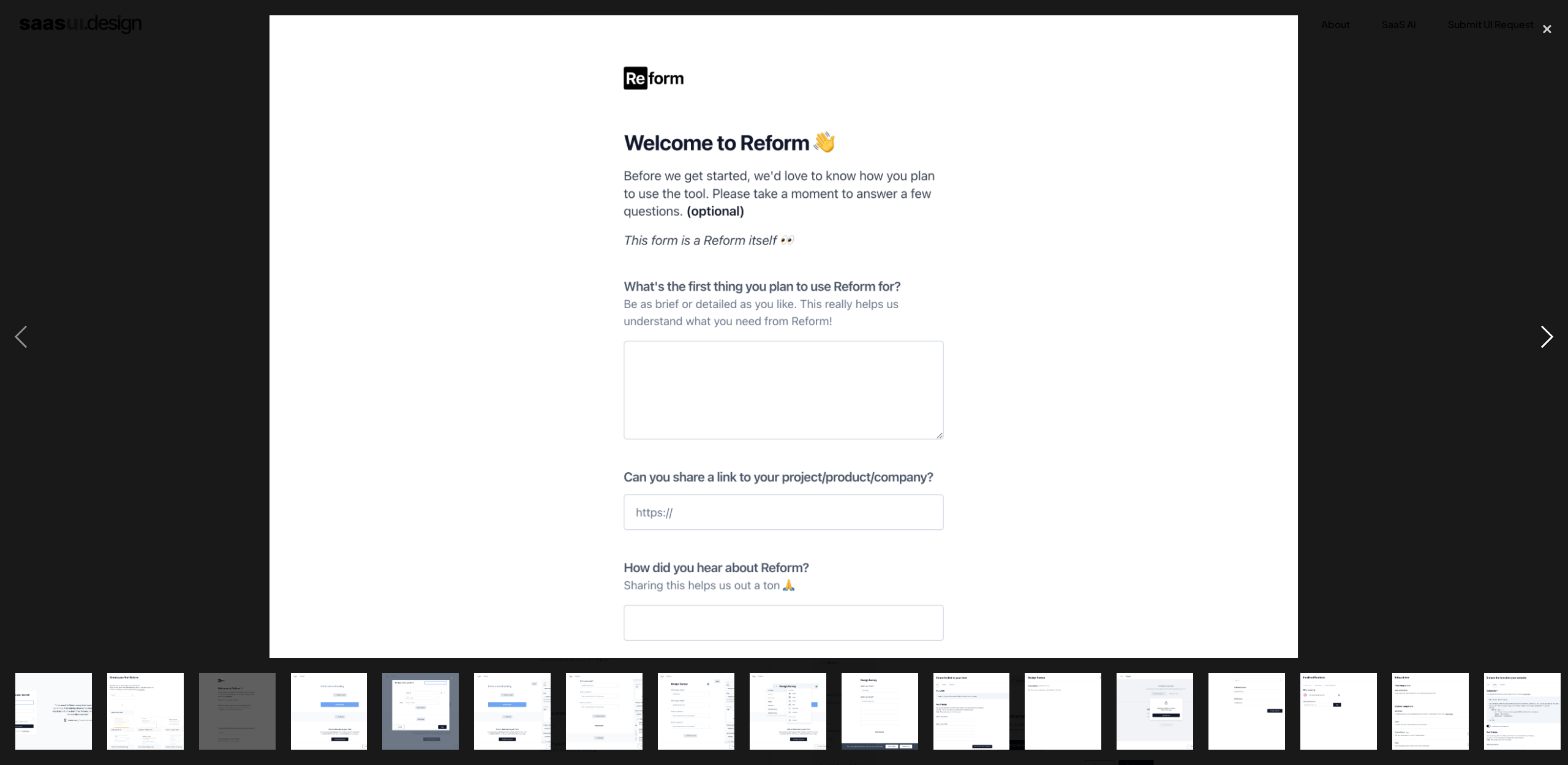 click at bounding box center (1547, 336) 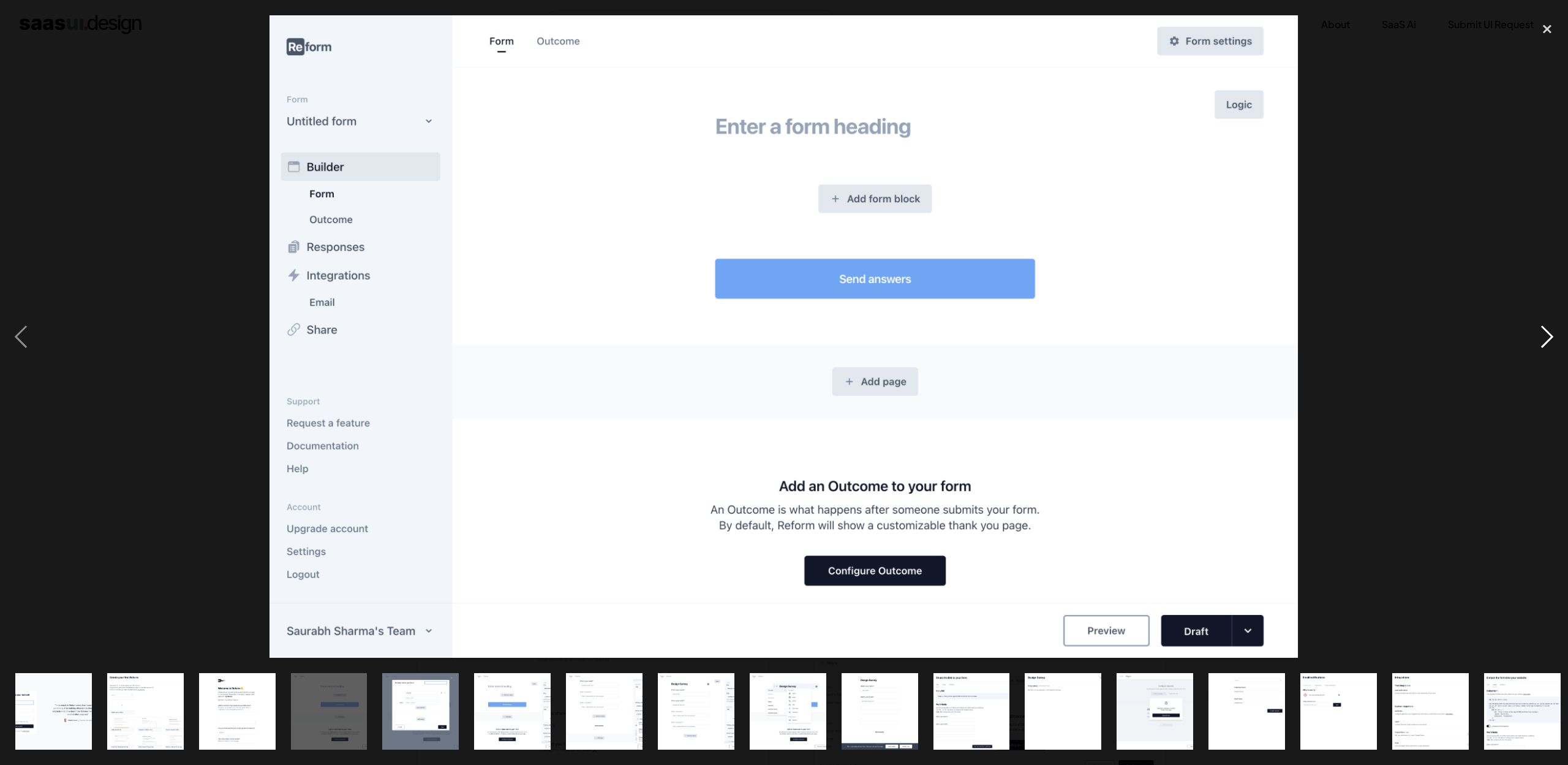 click at bounding box center [1547, 336] 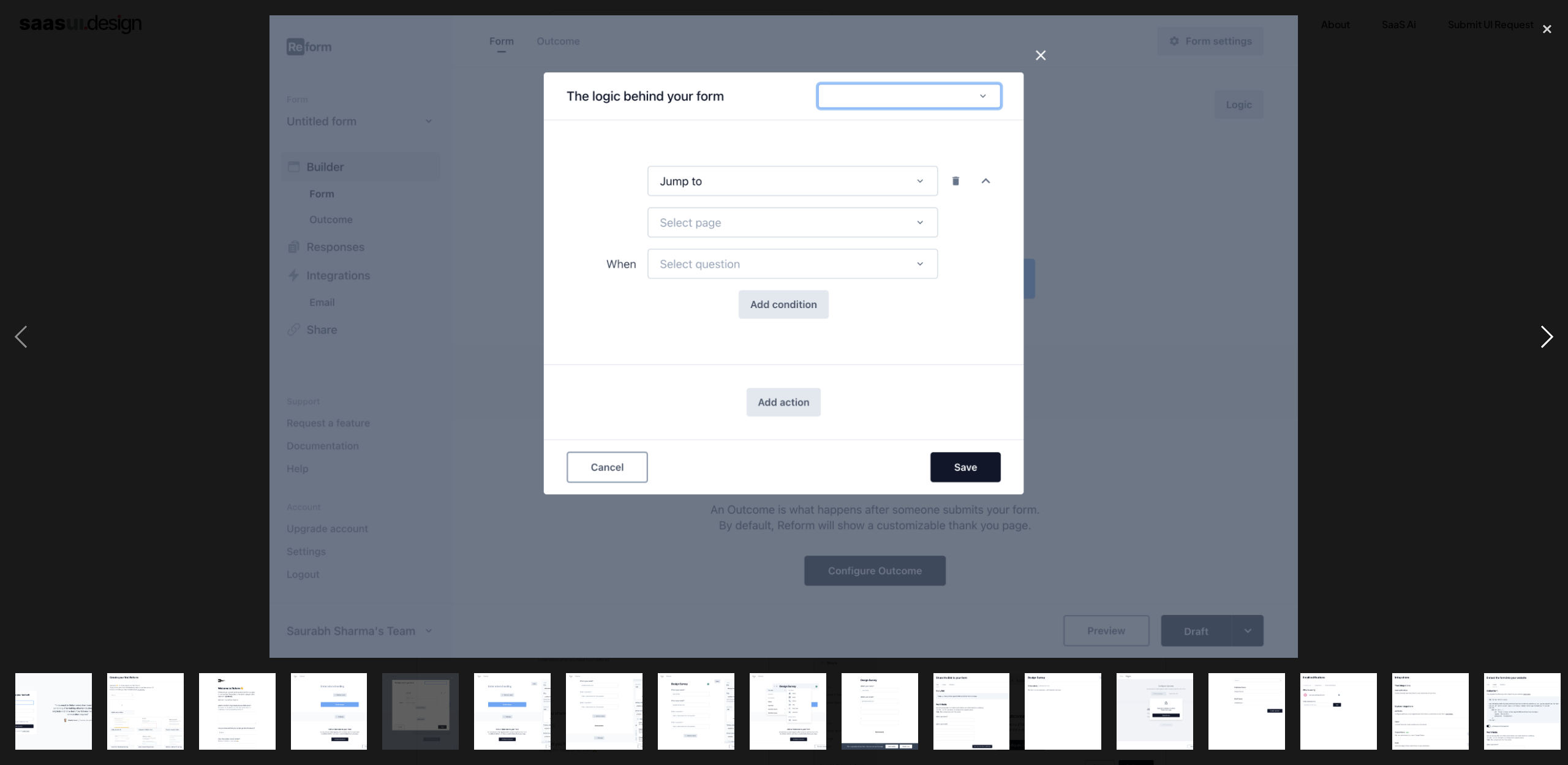 click at bounding box center [1547, 336] 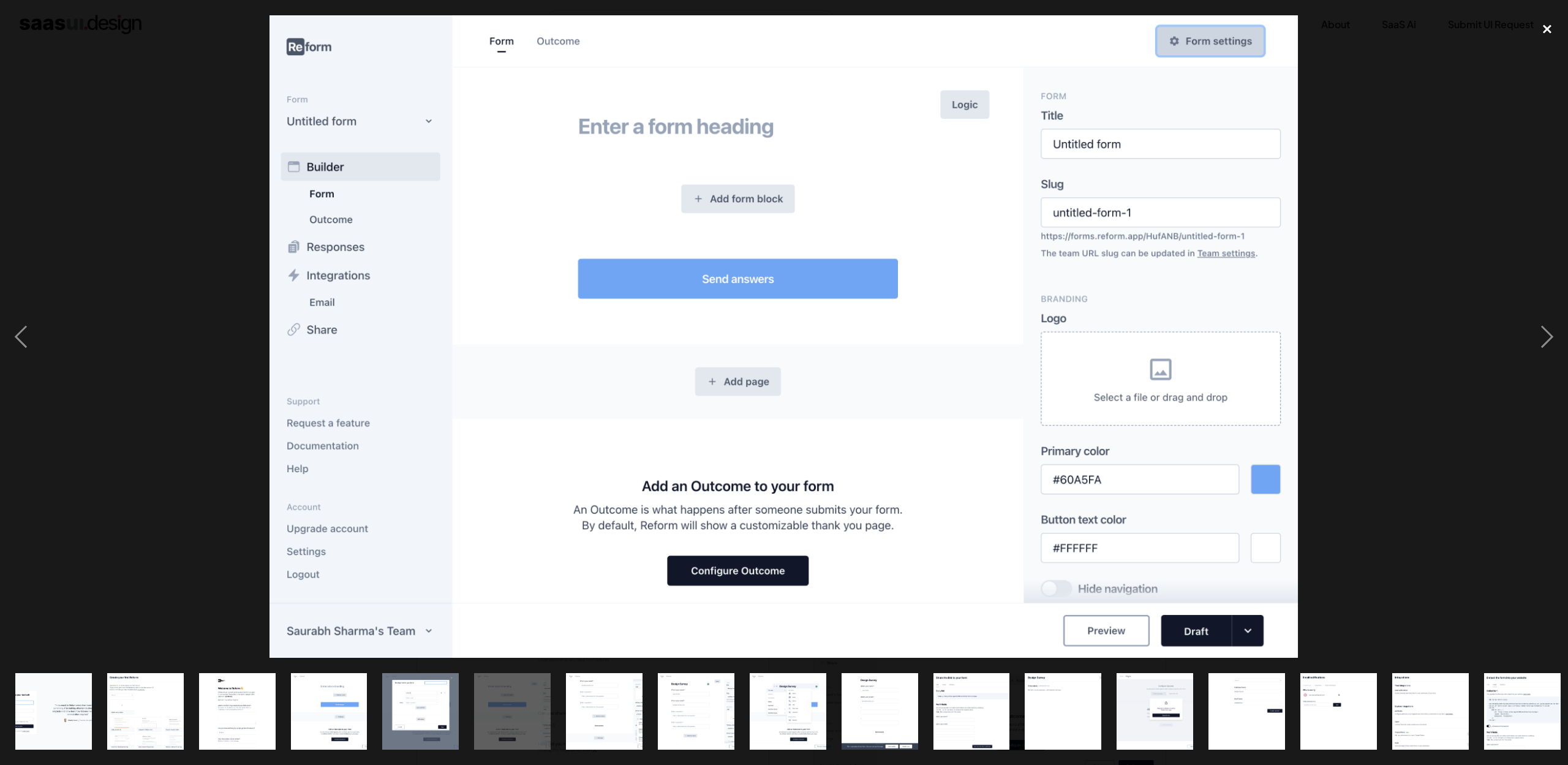 click at bounding box center (1547, 29) 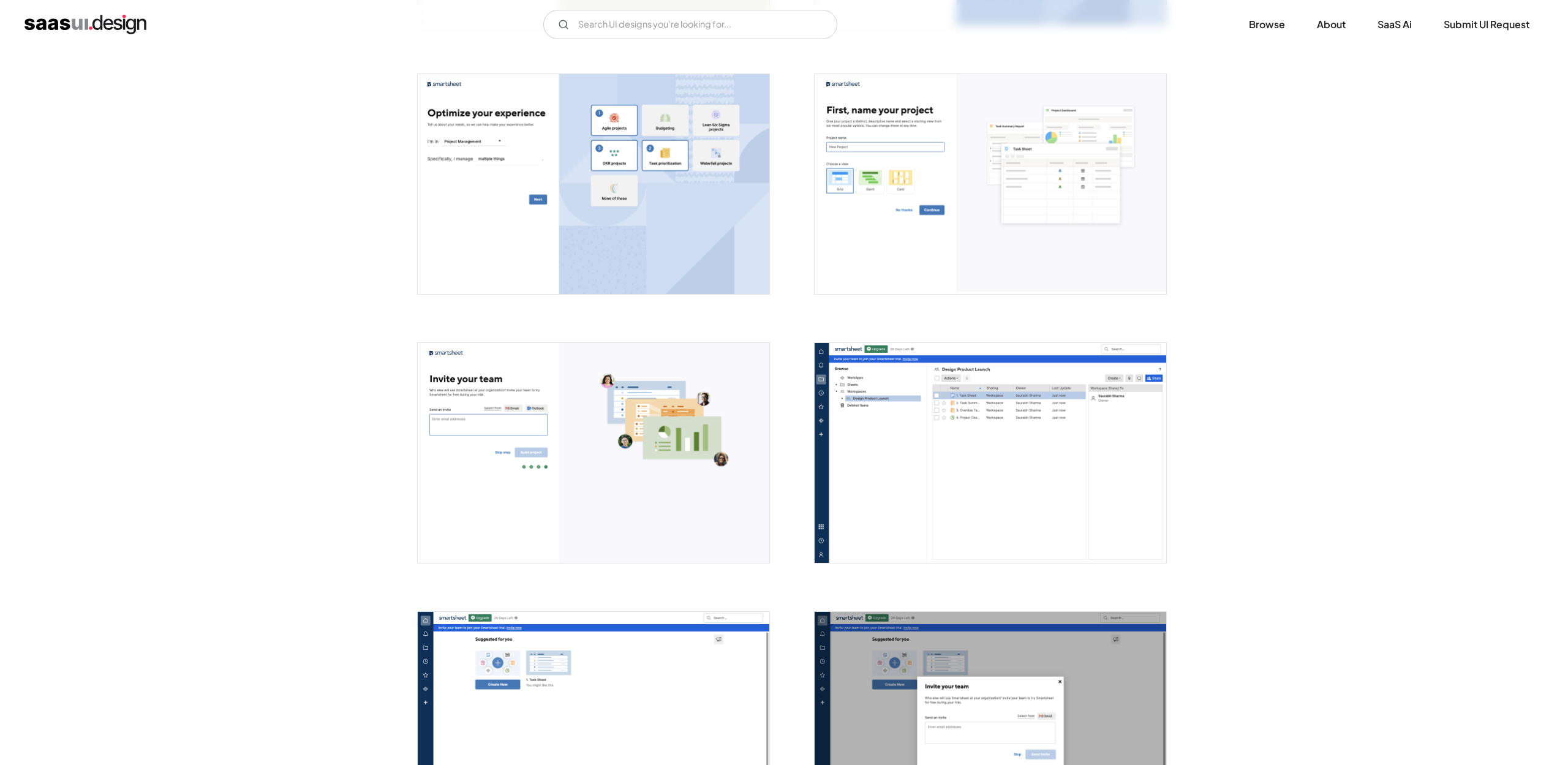 scroll, scrollTop: 1284, scrollLeft: 0, axis: vertical 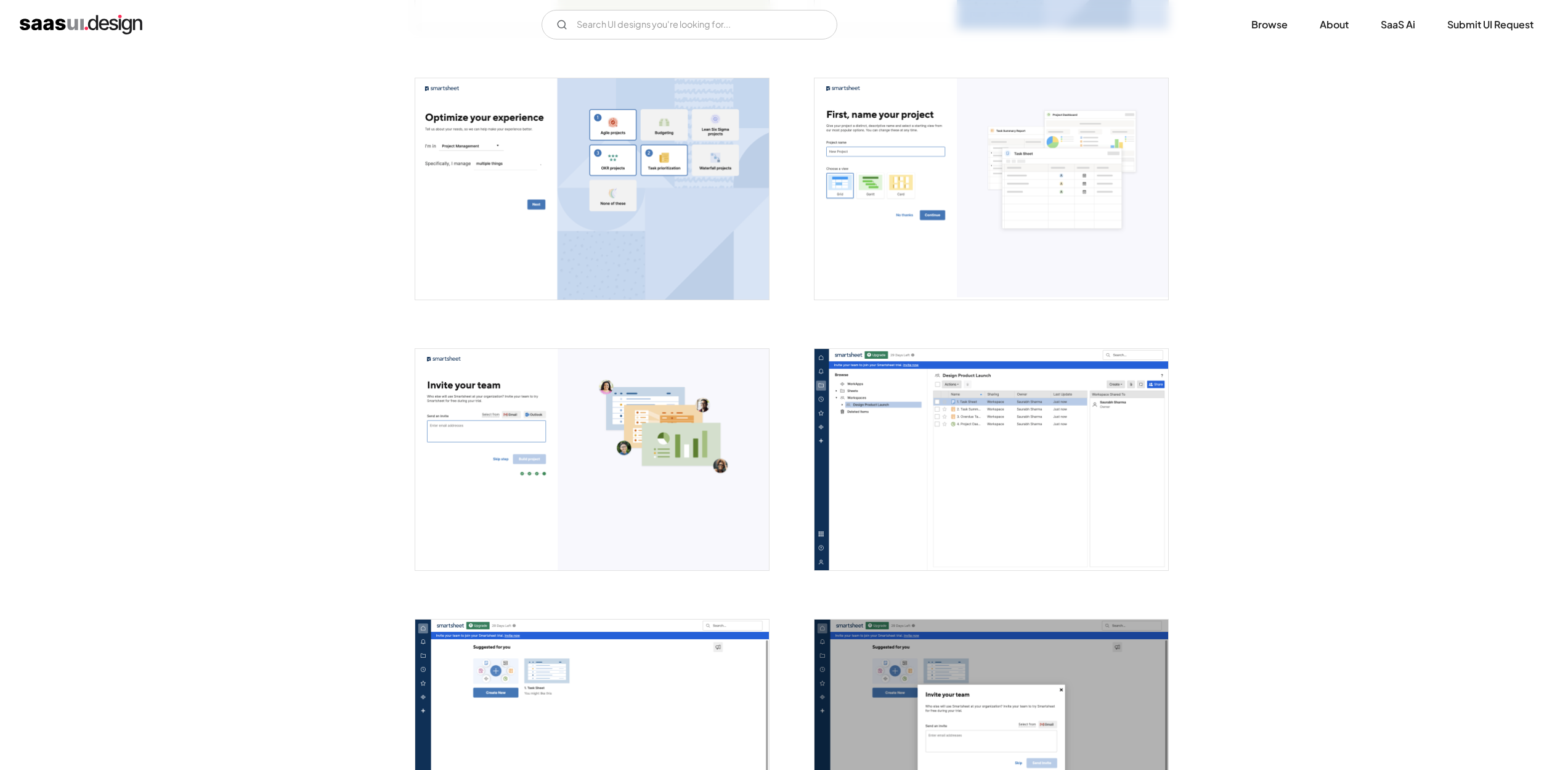 click at bounding box center [991, 459] 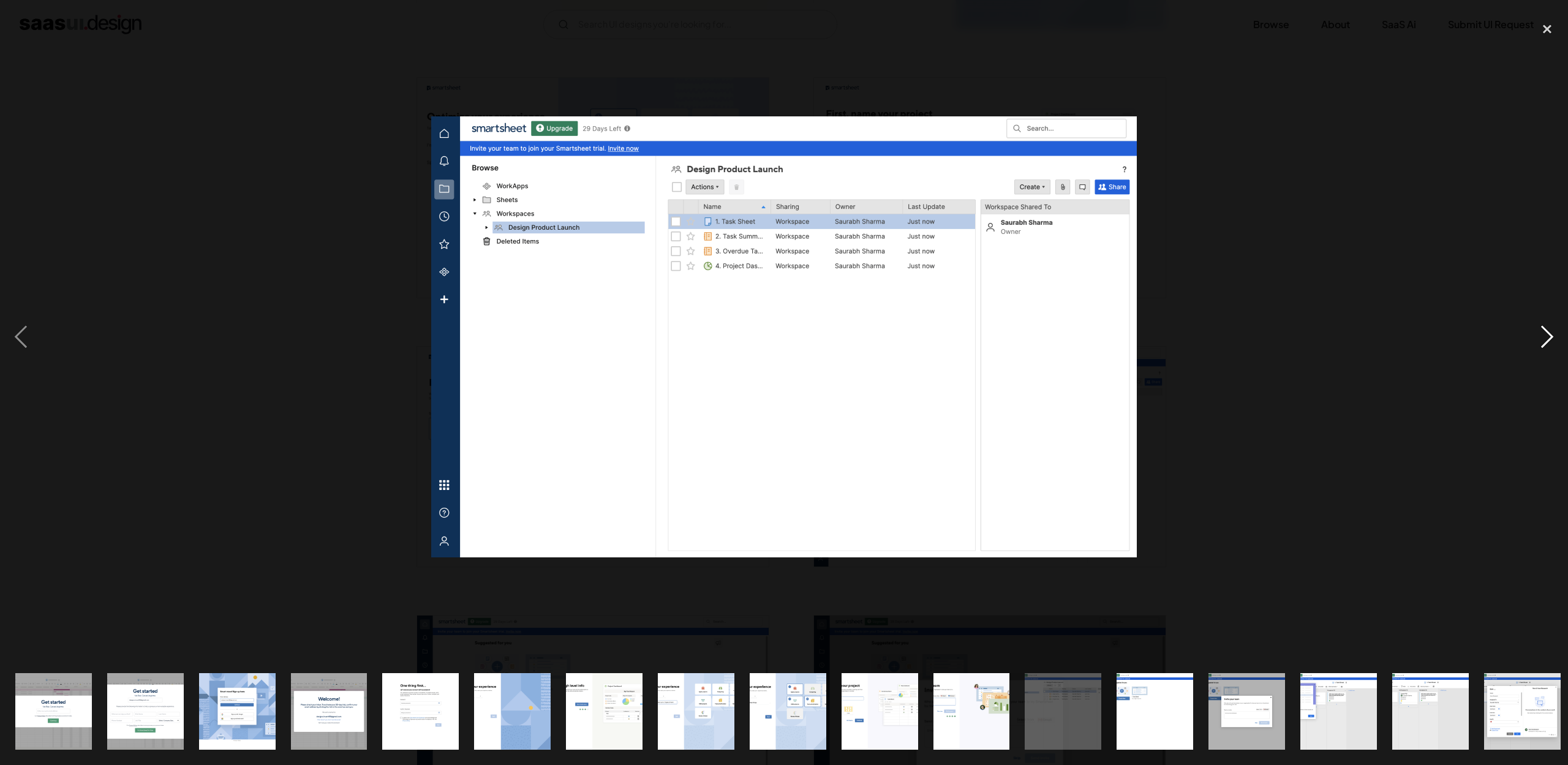 click at bounding box center (1547, 336) 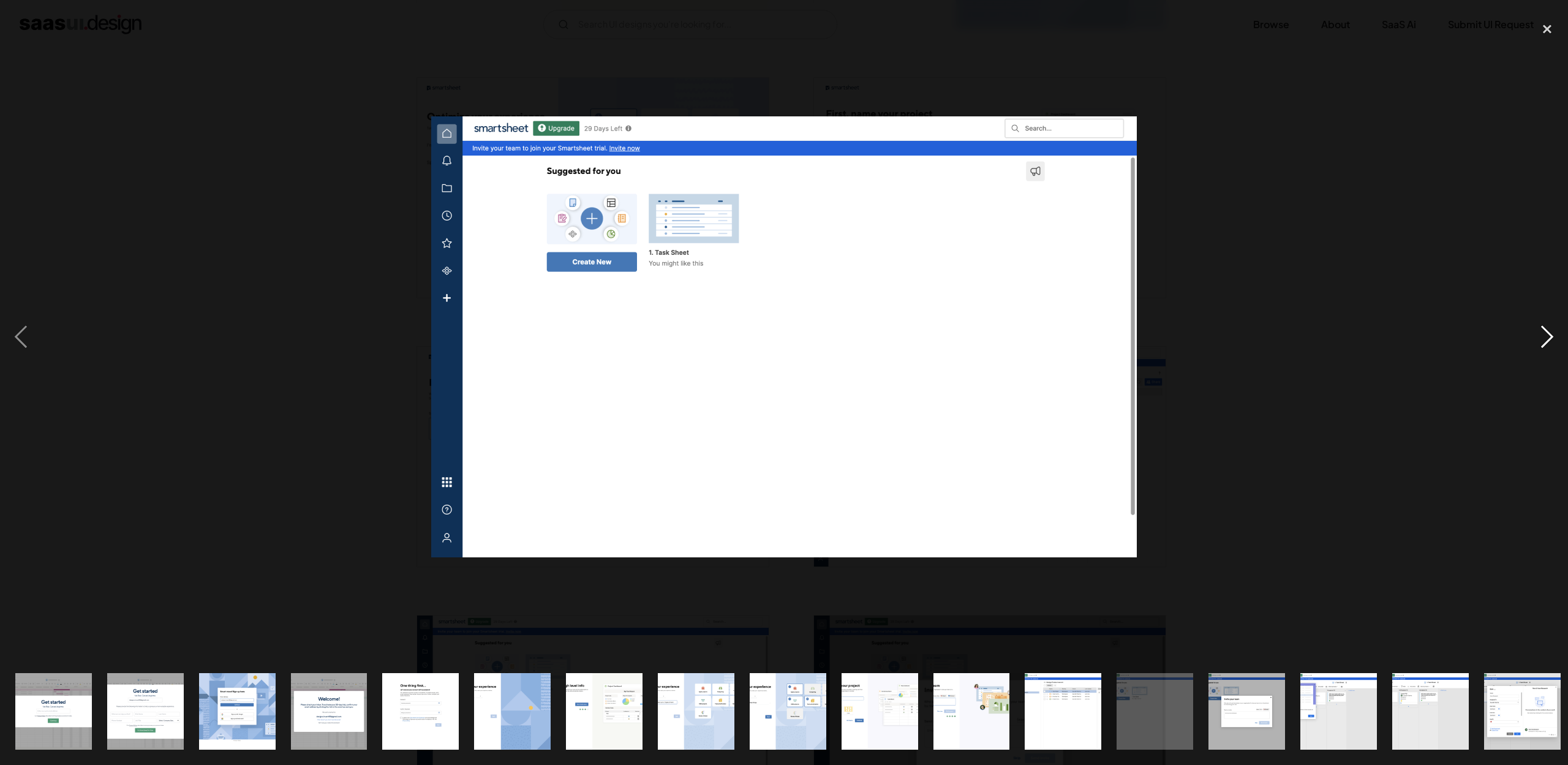 click at bounding box center (1547, 336) 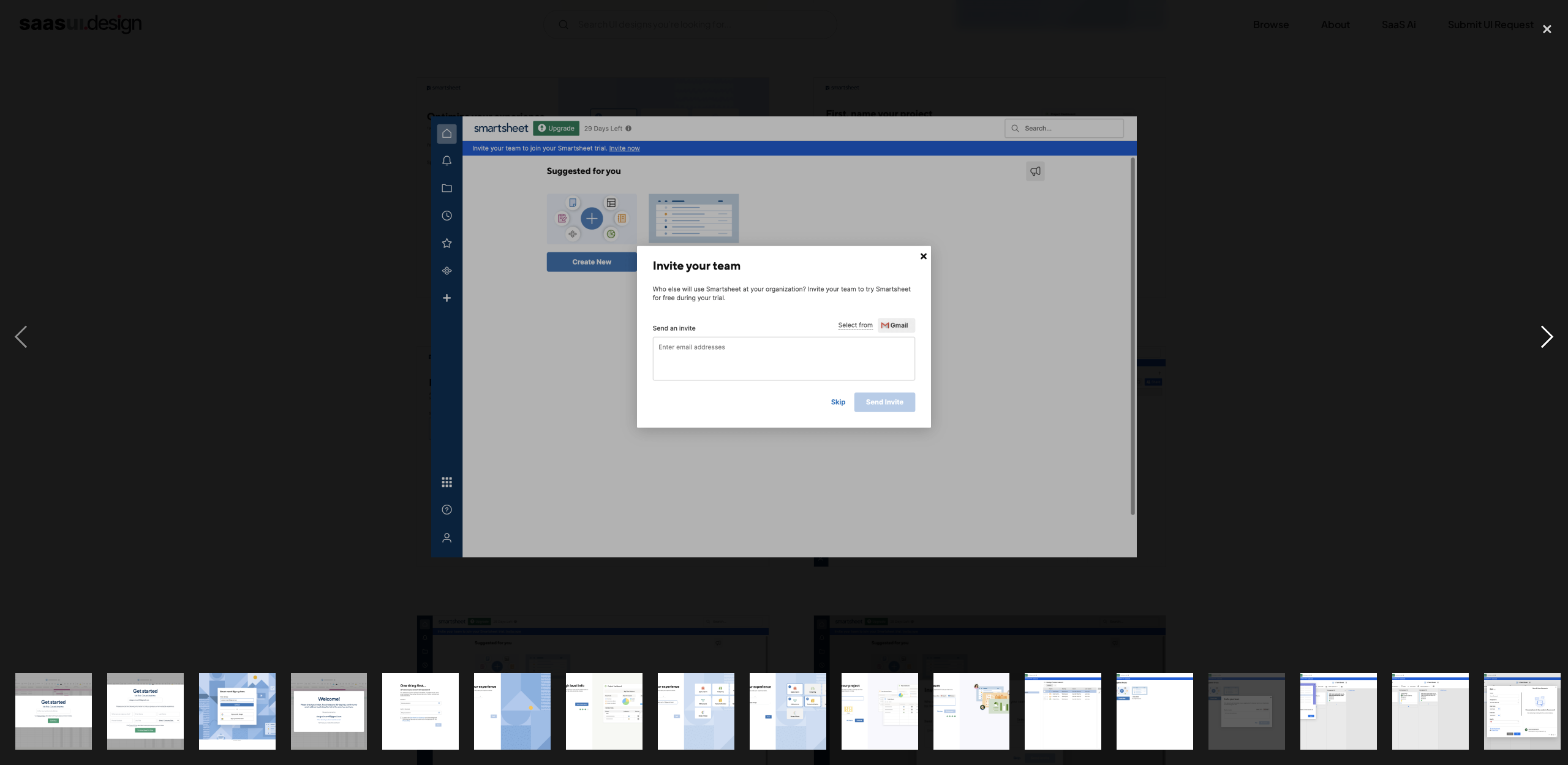 click at bounding box center (1547, 336) 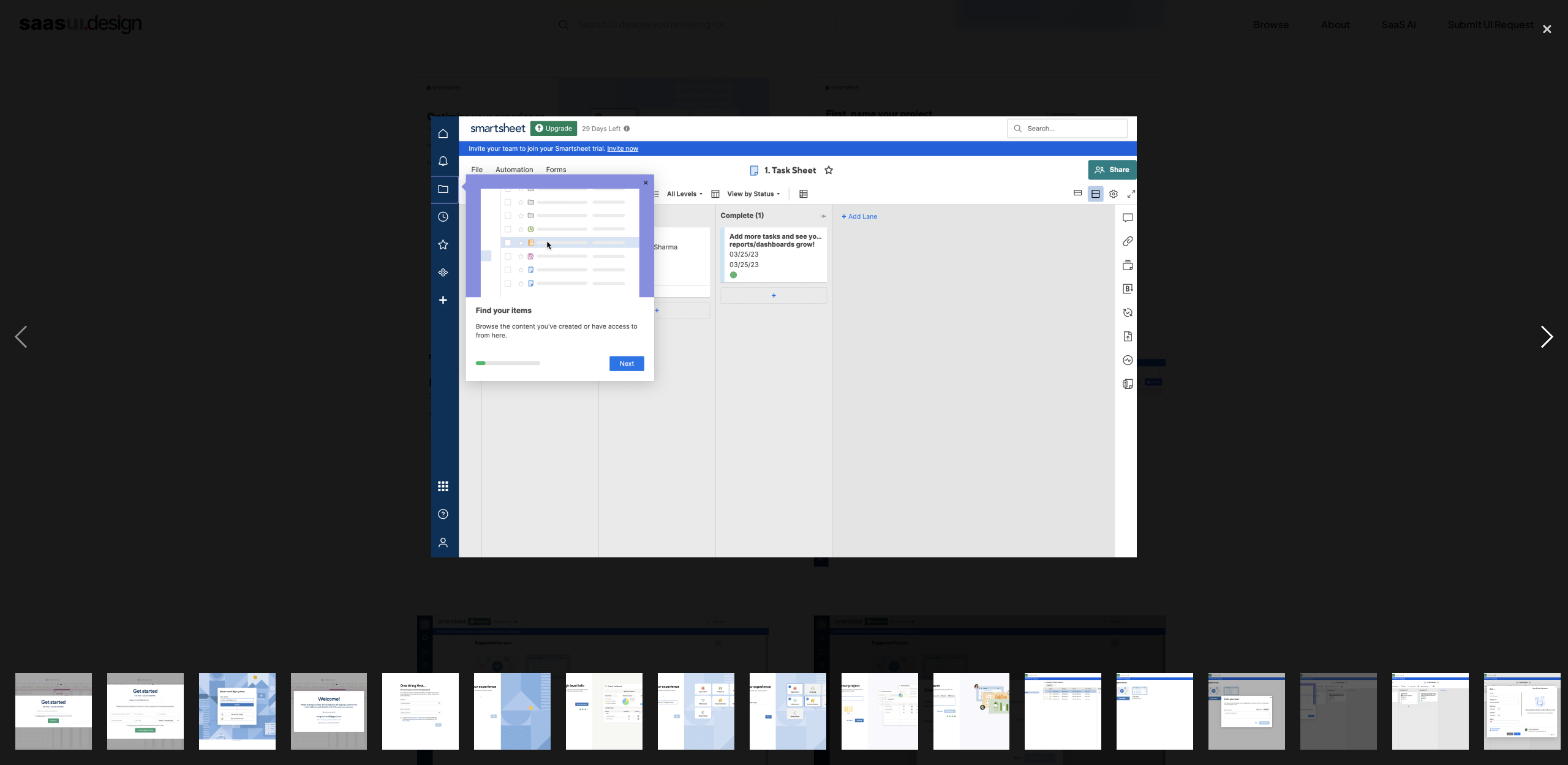 click at bounding box center [1547, 336] 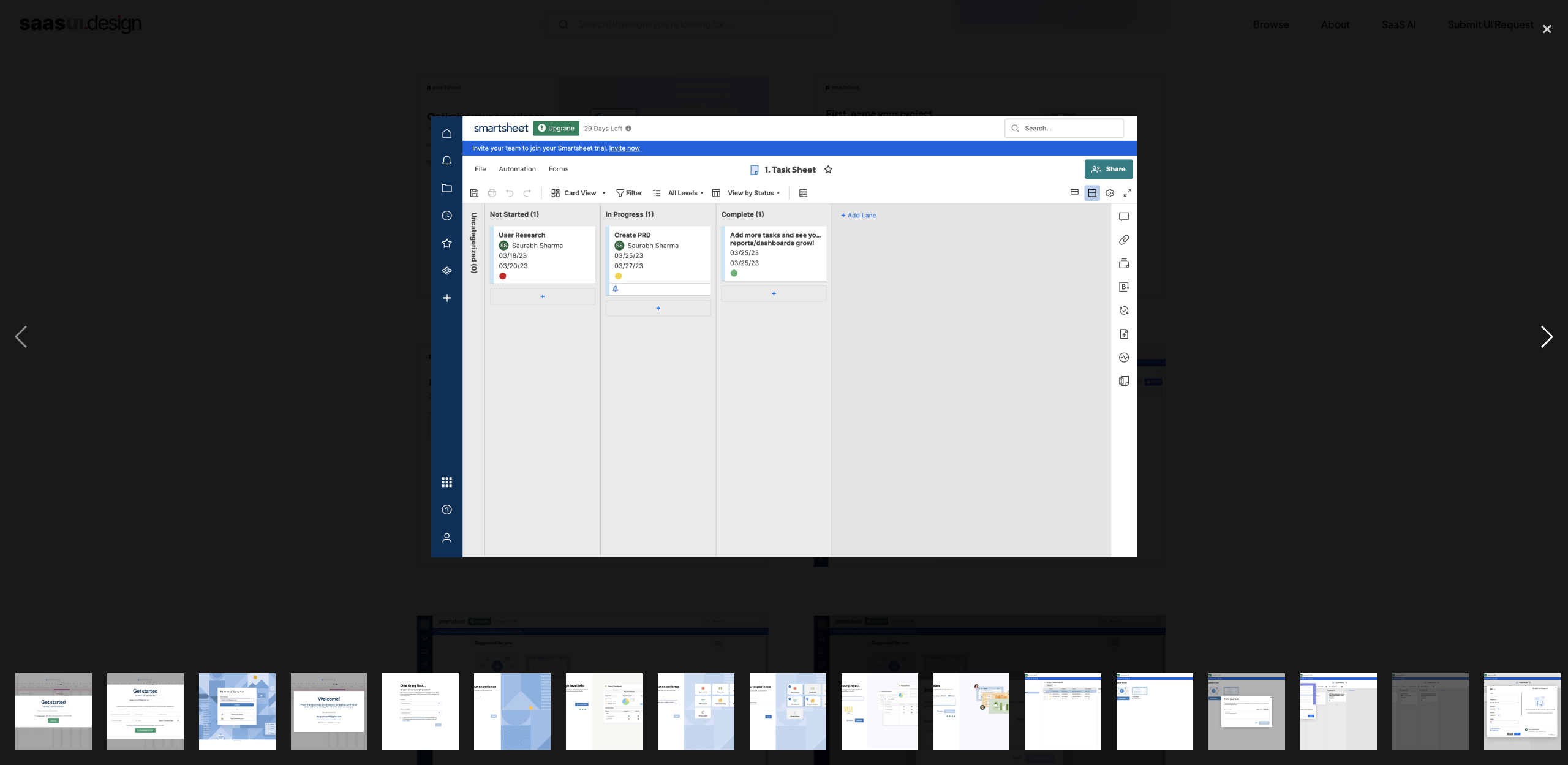 click at bounding box center (1547, 336) 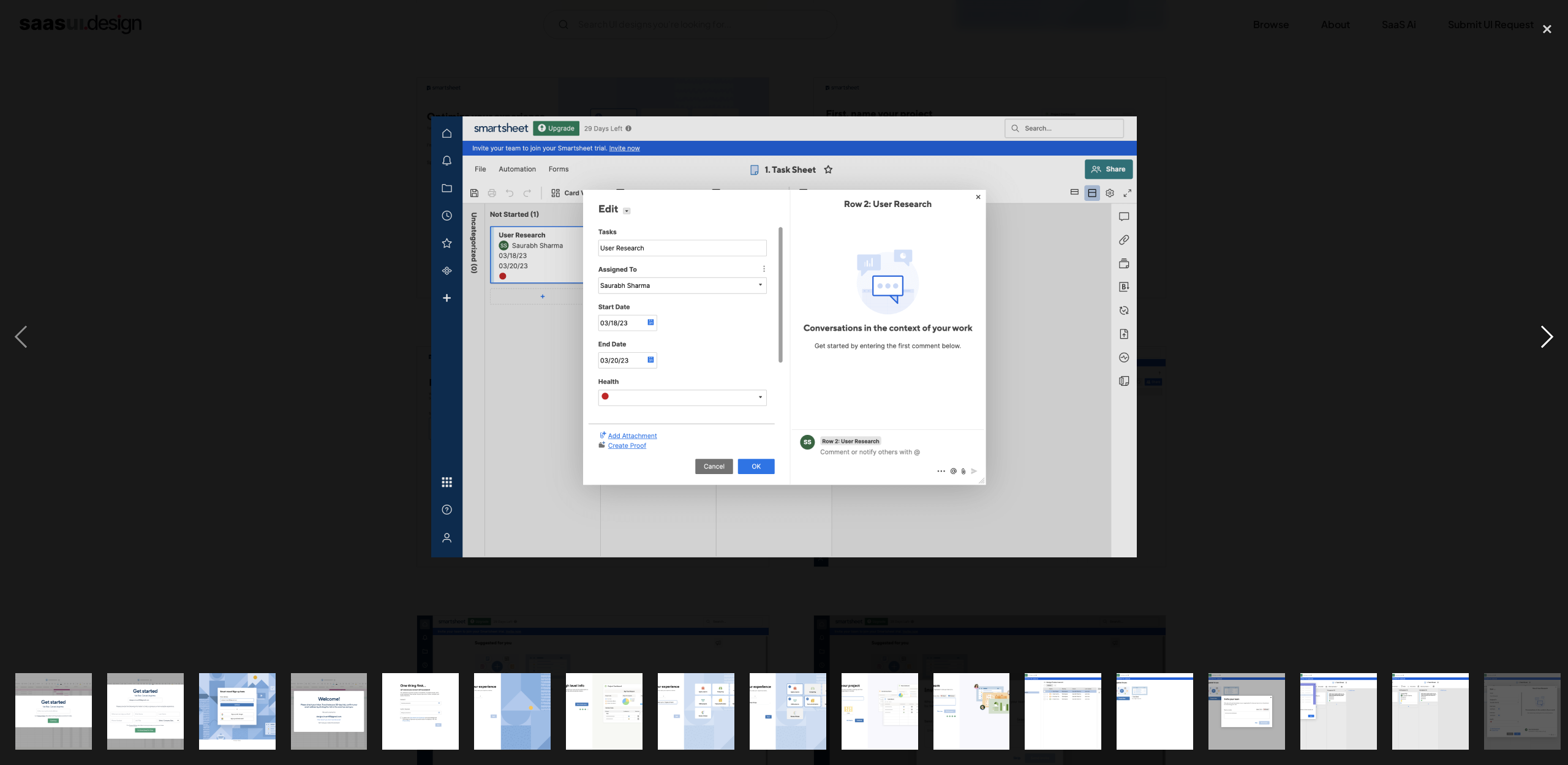 click at bounding box center [1547, 336] 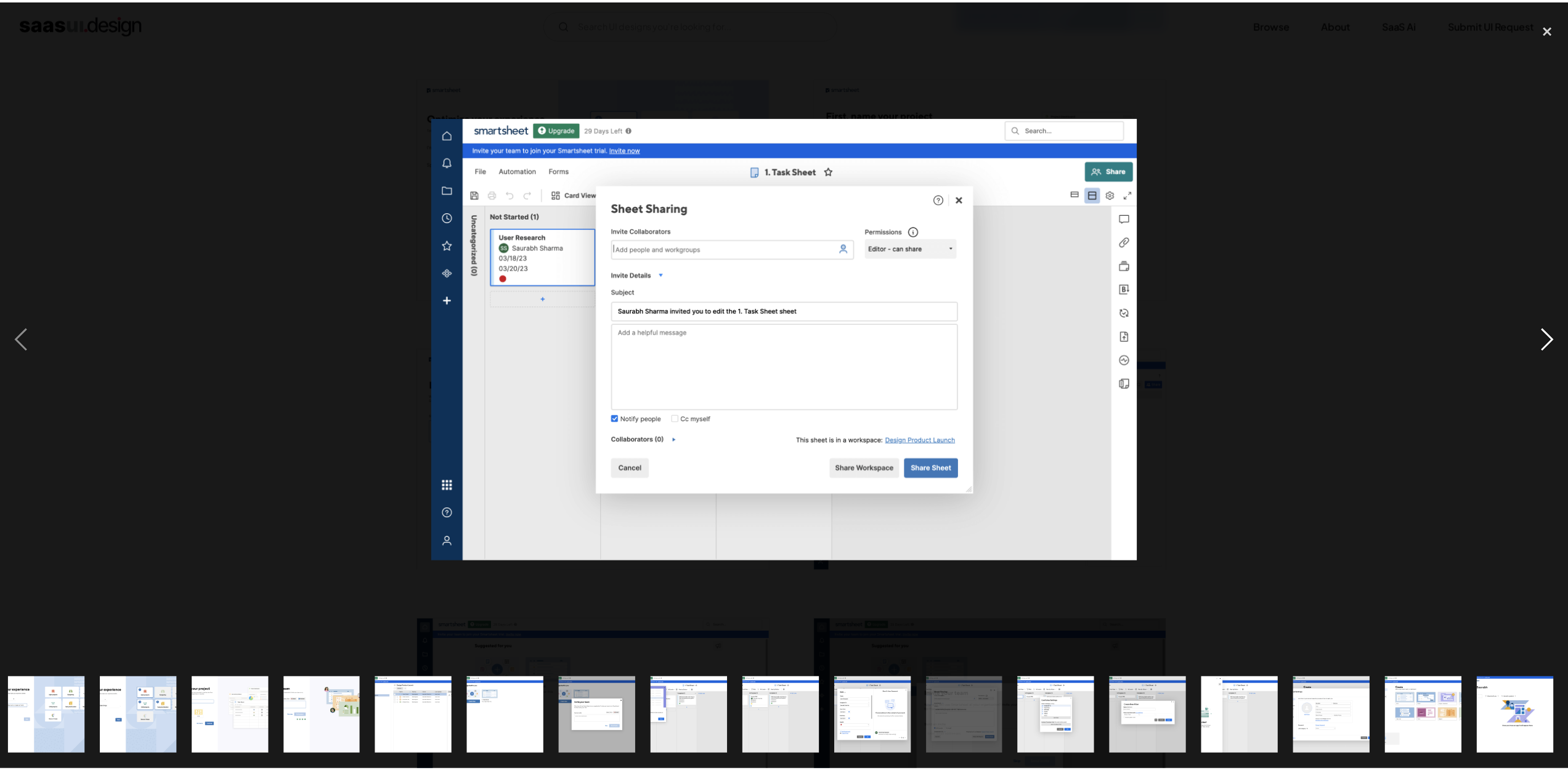 scroll, scrollTop: 0, scrollLeft: 654, axis: horizontal 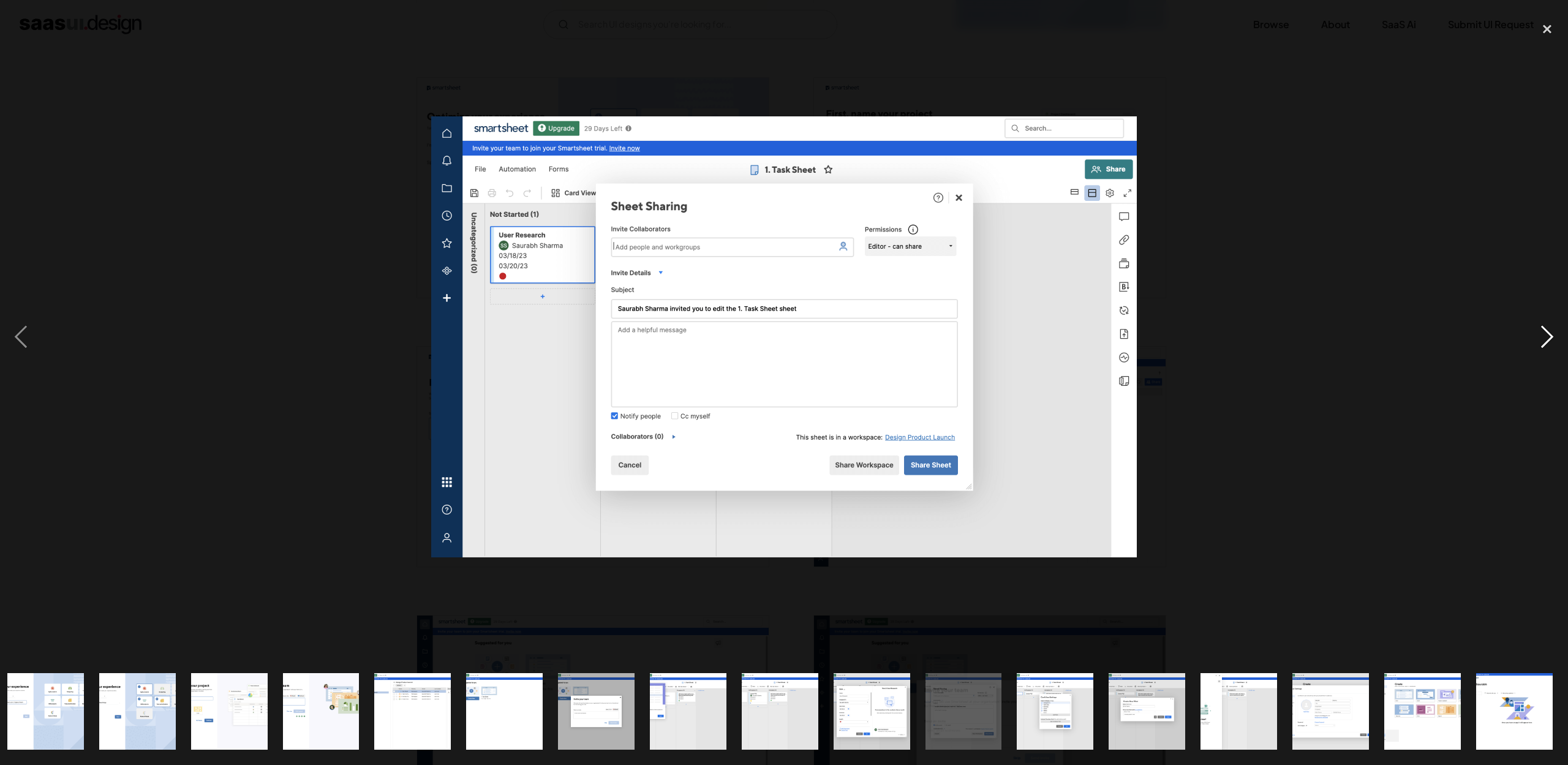 click at bounding box center (1547, 336) 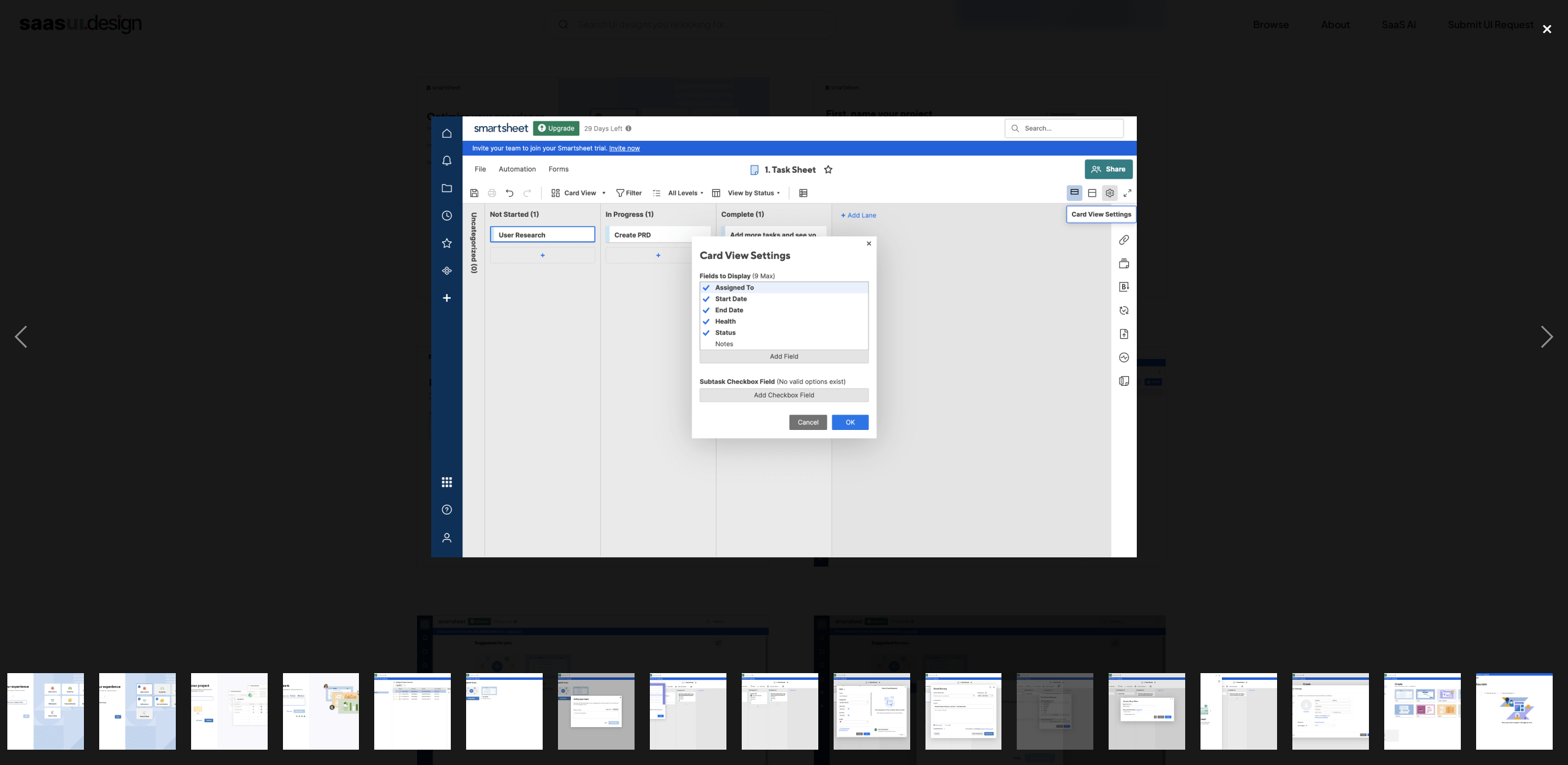 click at bounding box center (1547, 29) 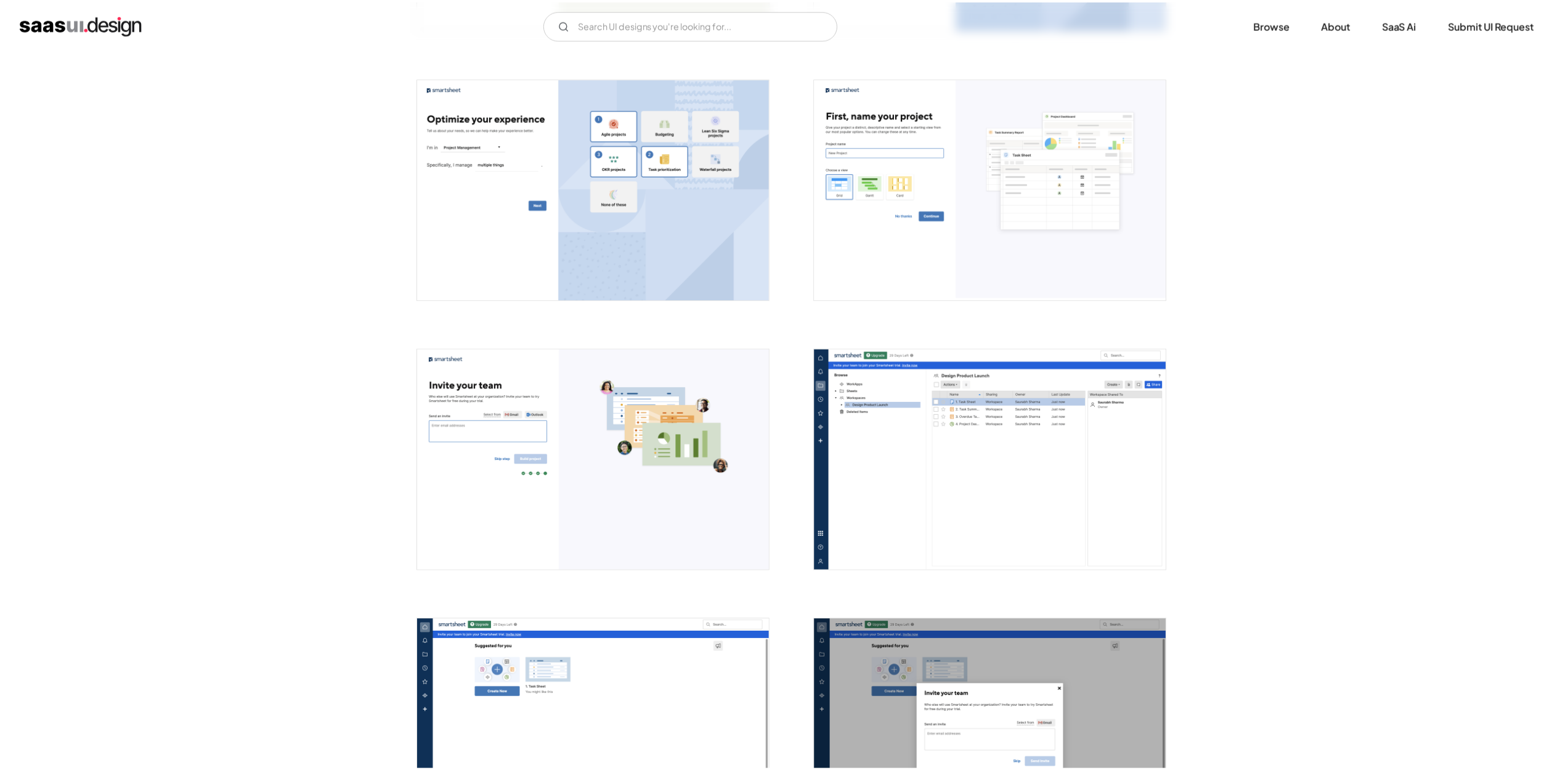 scroll, scrollTop: 0, scrollLeft: 0, axis: both 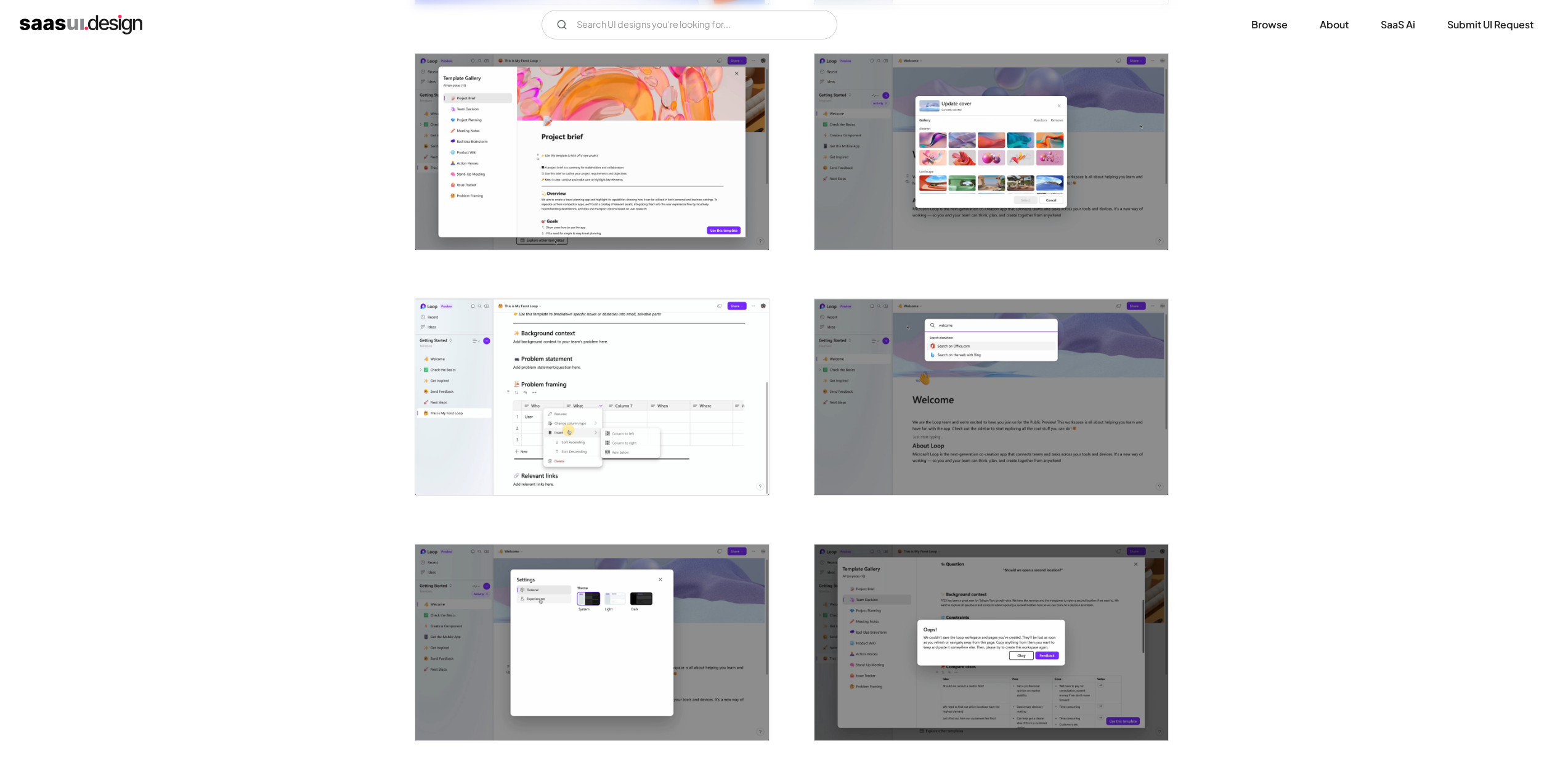 click at bounding box center [592, 397] 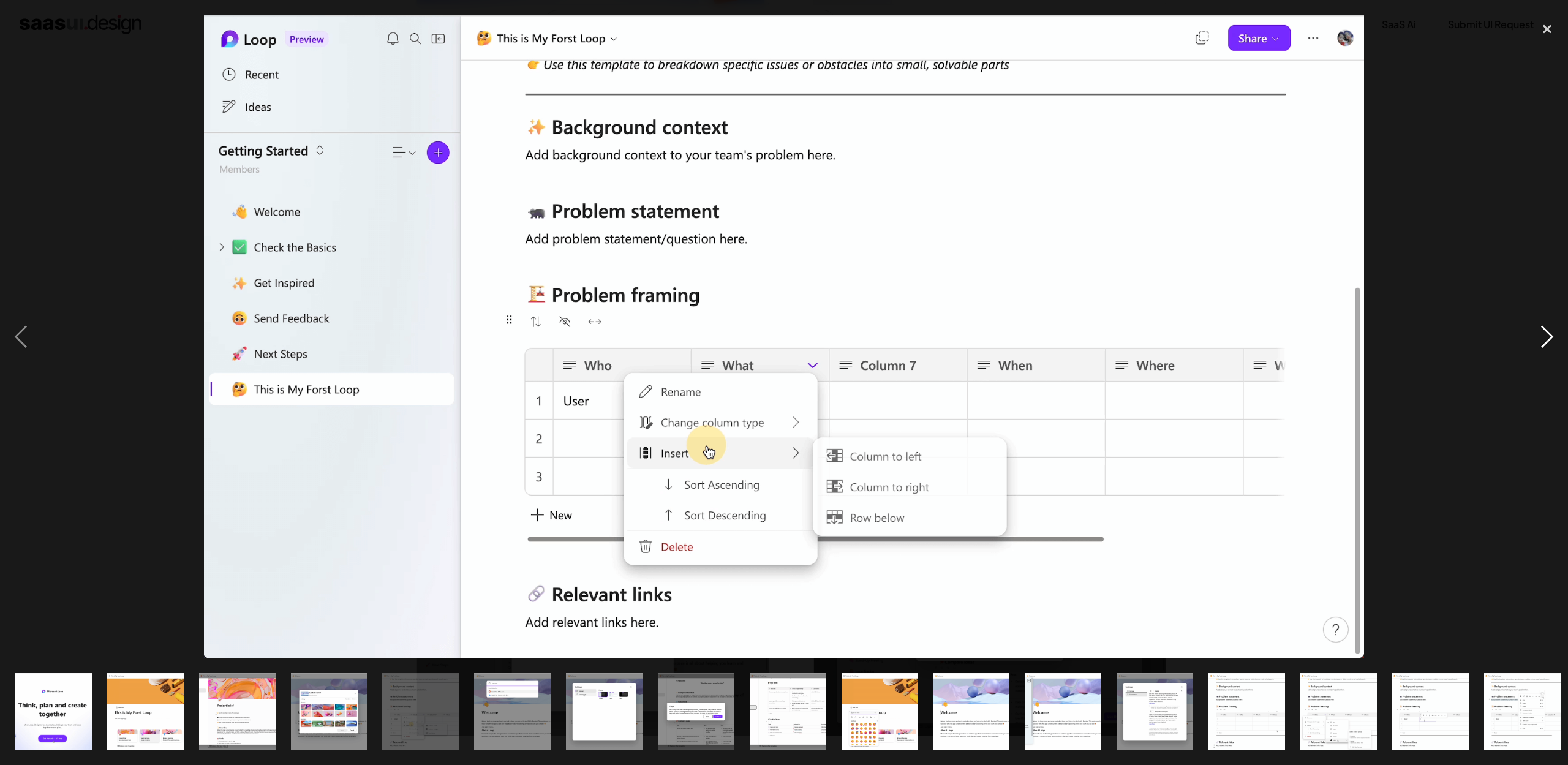 click at bounding box center (1547, 336) 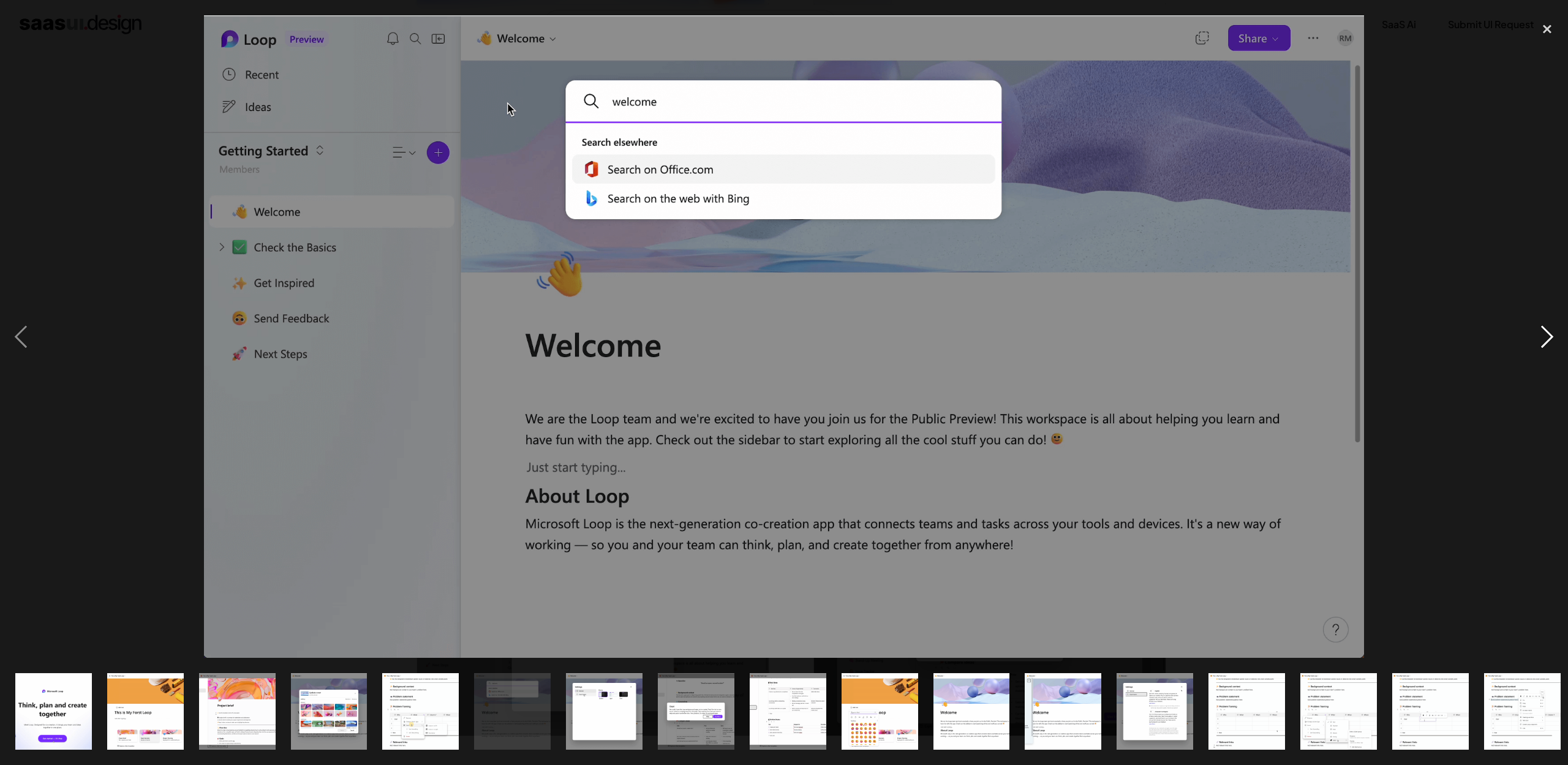 click at bounding box center (1547, 336) 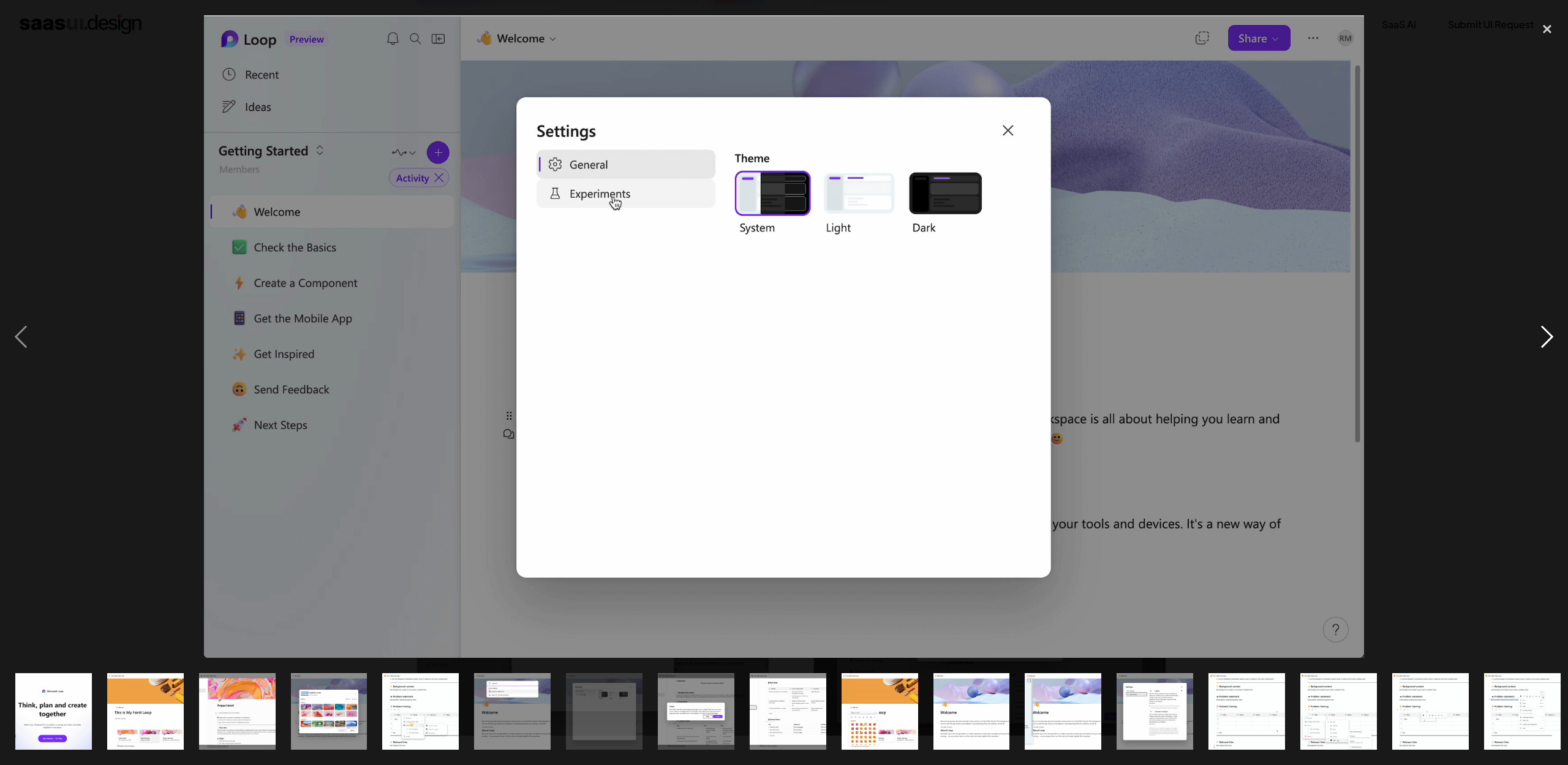 click at bounding box center [1547, 336] 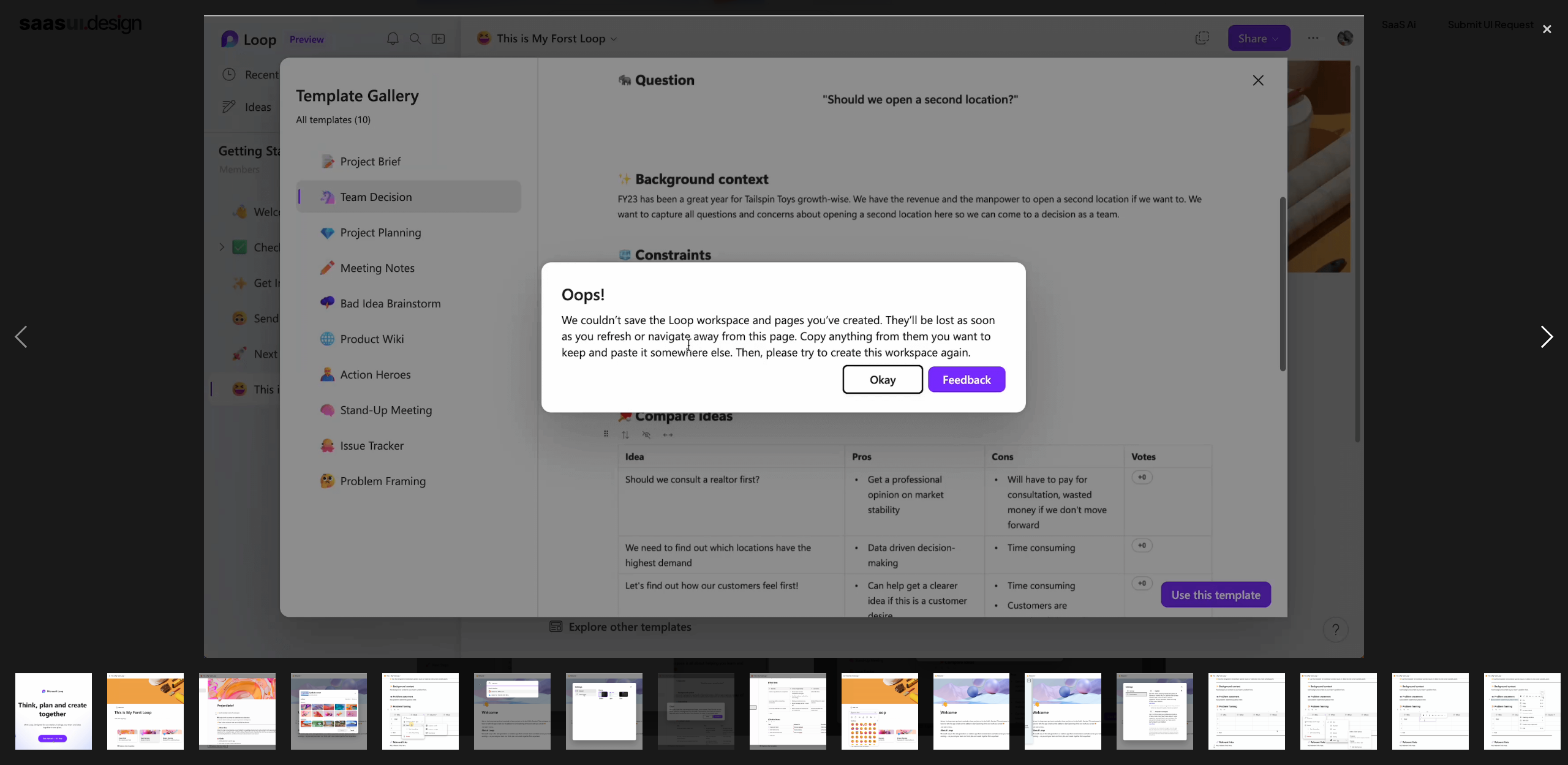 click at bounding box center [1547, 336] 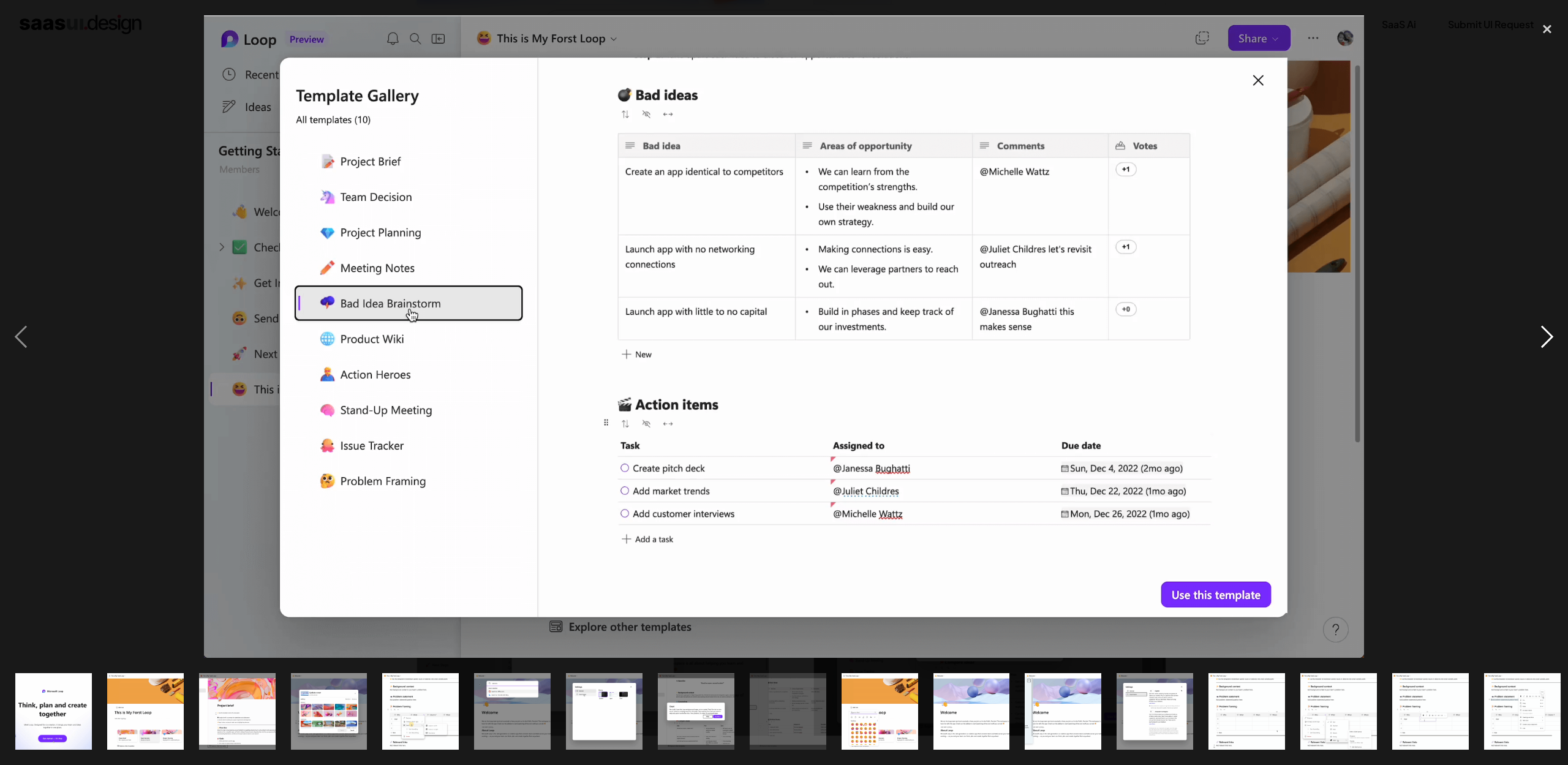 click at bounding box center (1547, 336) 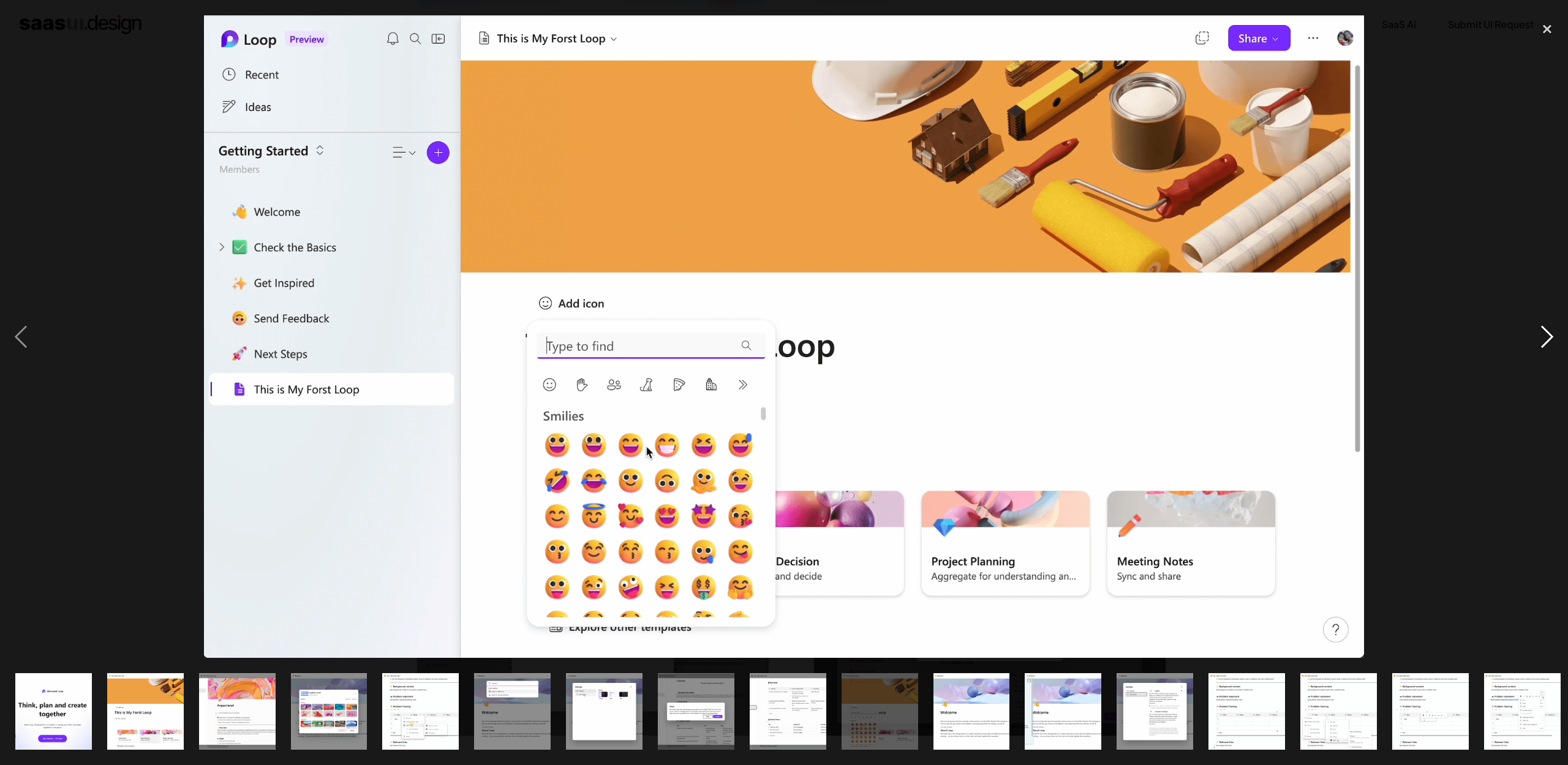 click at bounding box center [1547, 336] 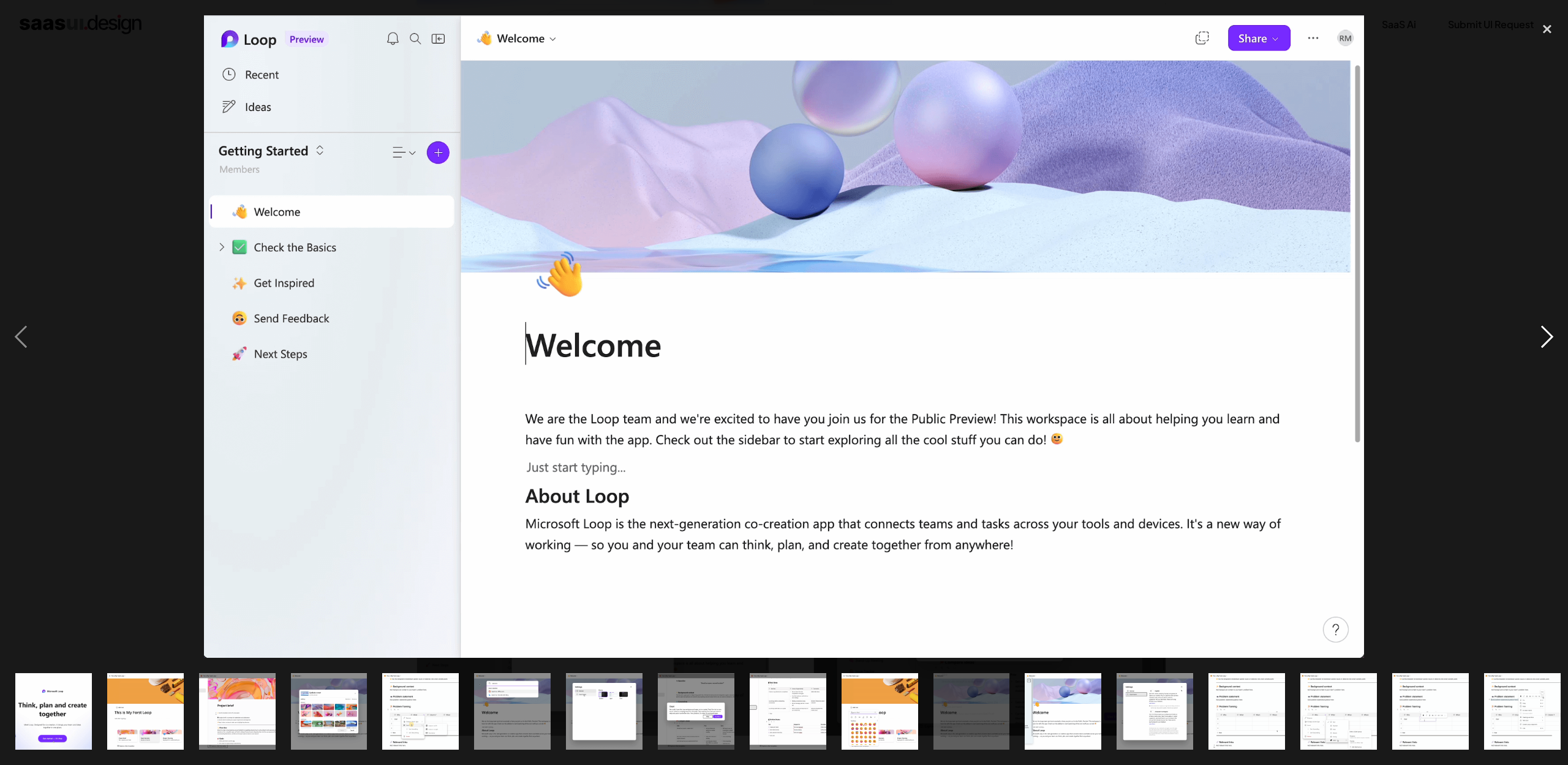 click at bounding box center (1547, 336) 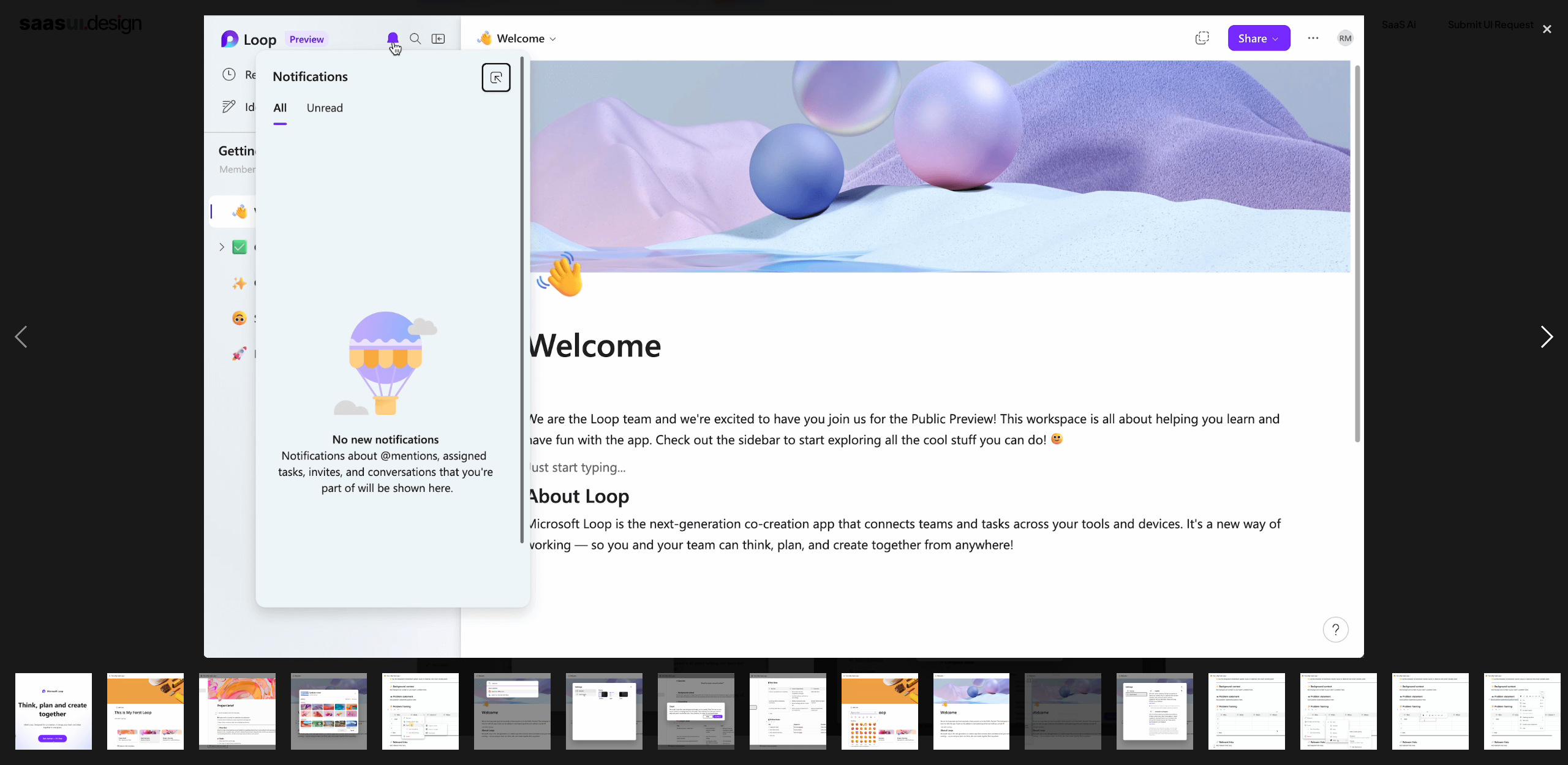 click at bounding box center (1547, 336) 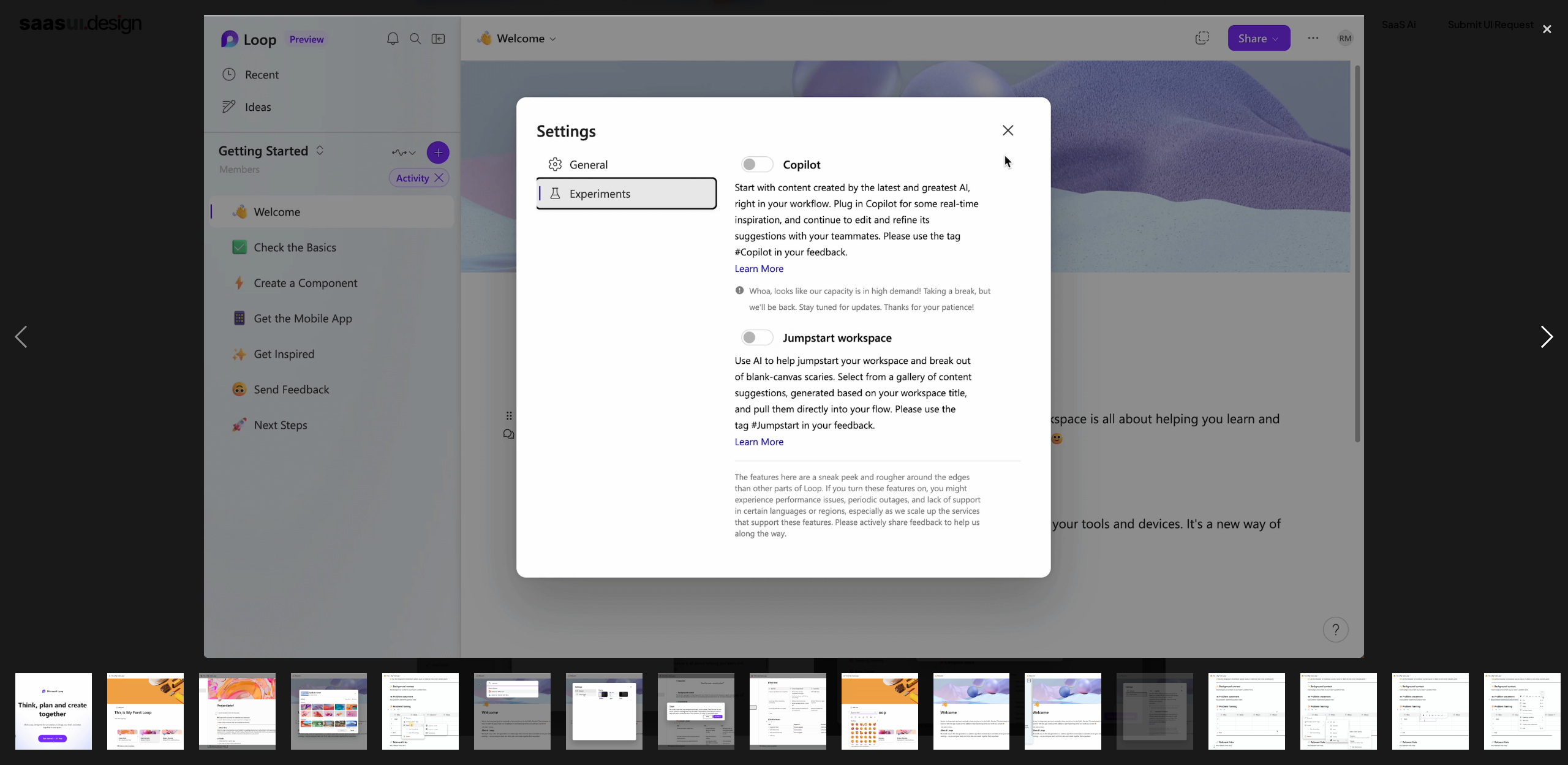click at bounding box center [1547, 336] 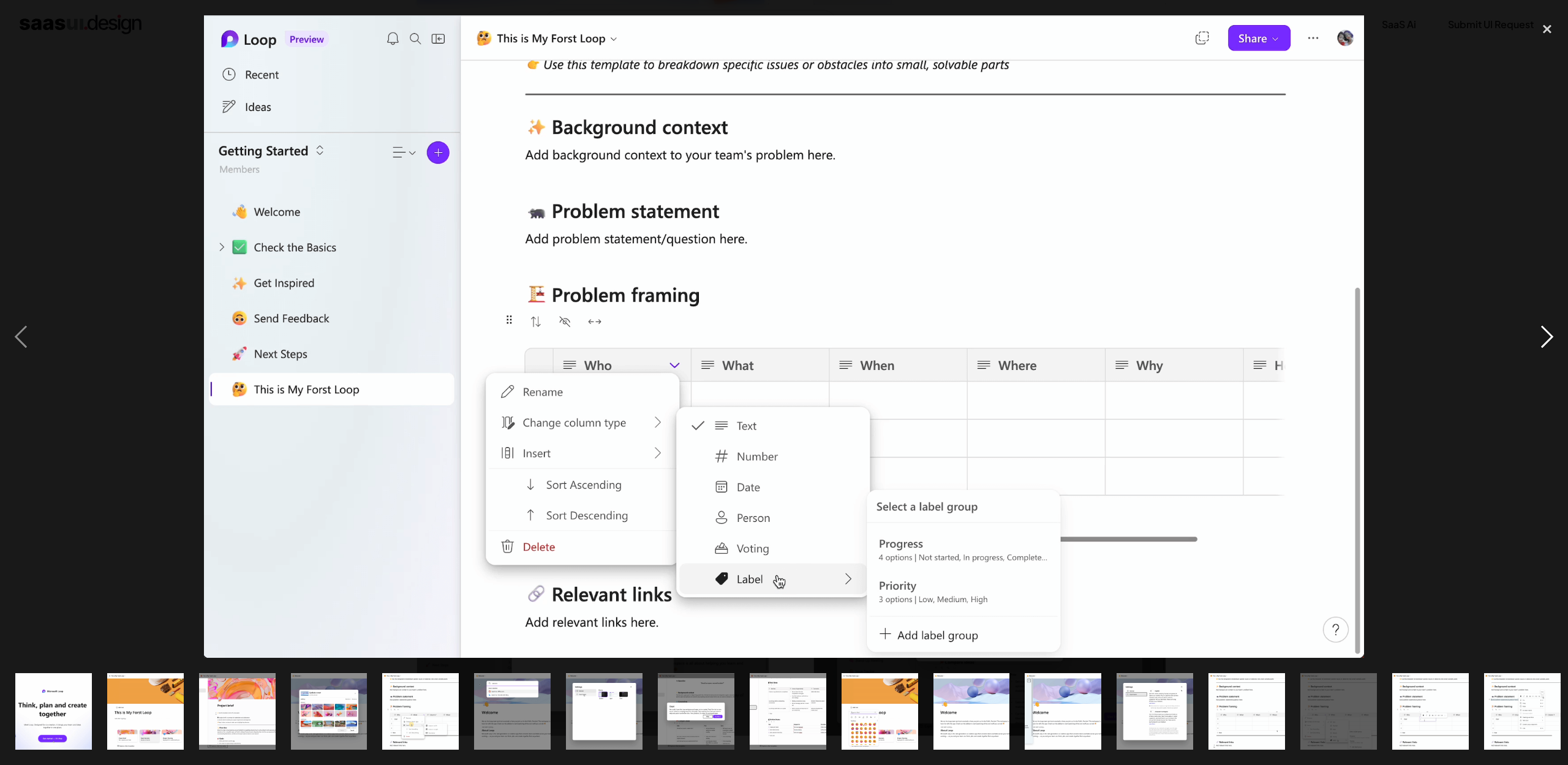 click at bounding box center (1547, 336) 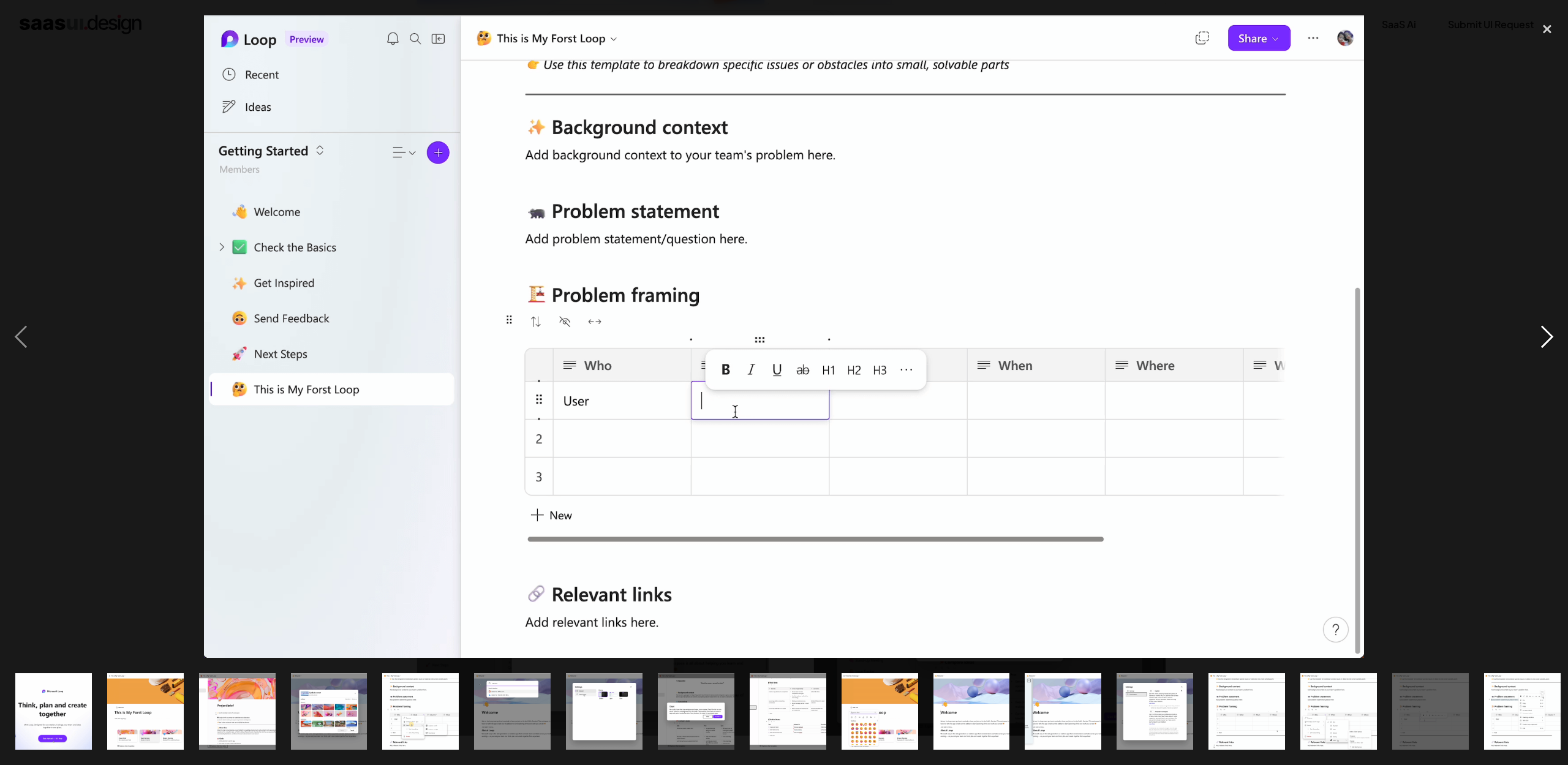 click at bounding box center [1547, 336] 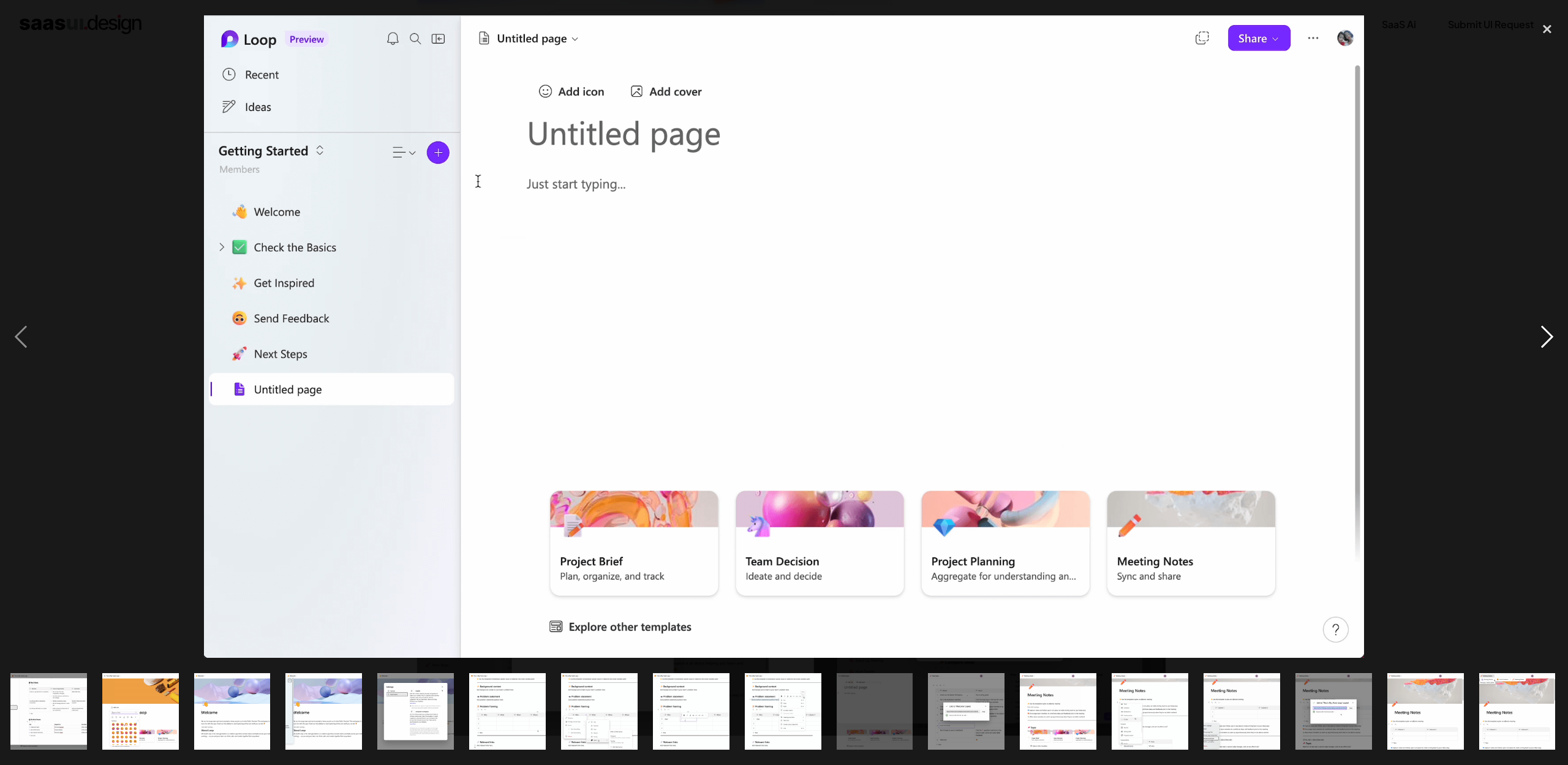 click at bounding box center (1547, 336) 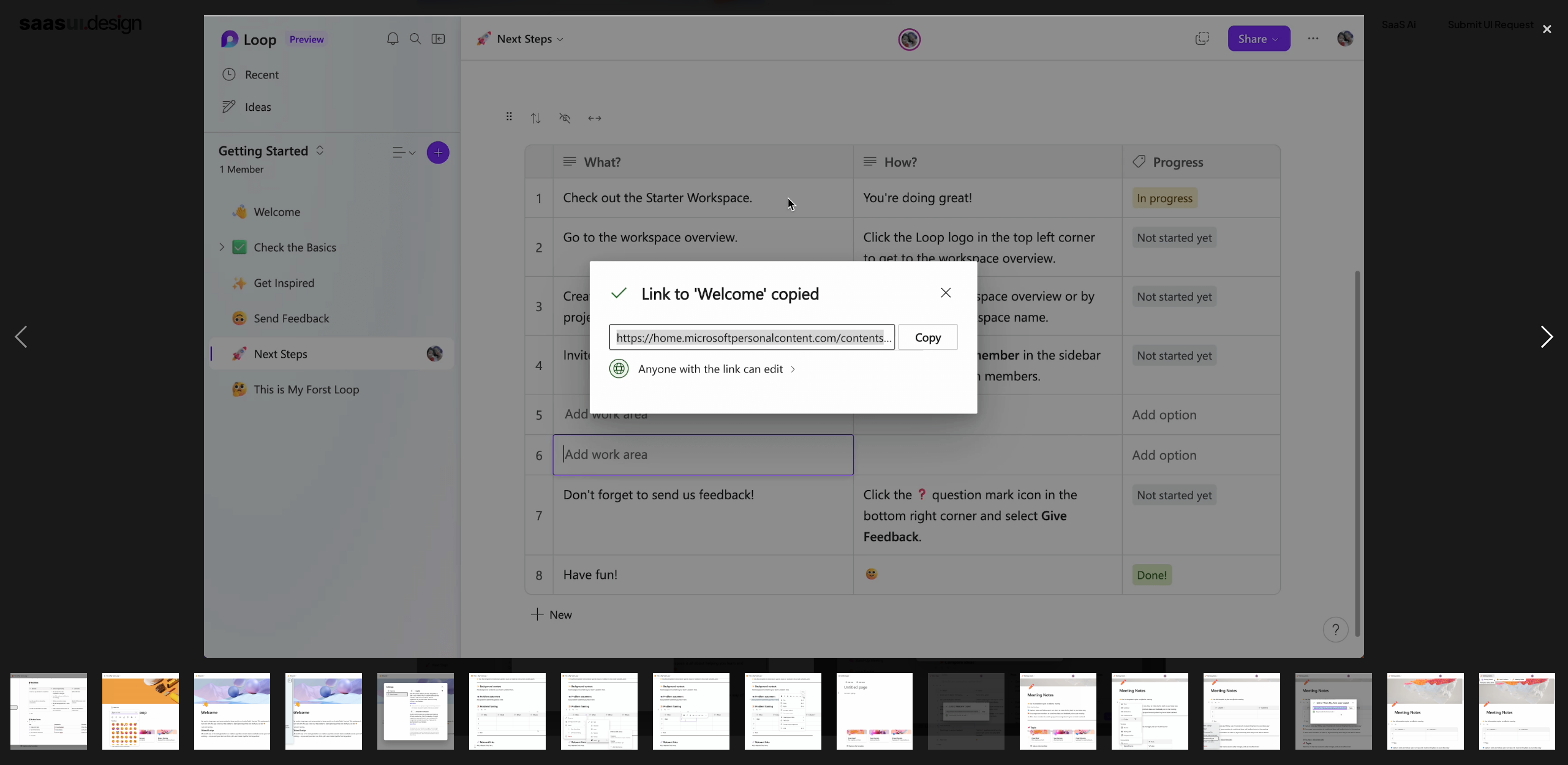 scroll, scrollTop: 0, scrollLeft: 742, axis: horizontal 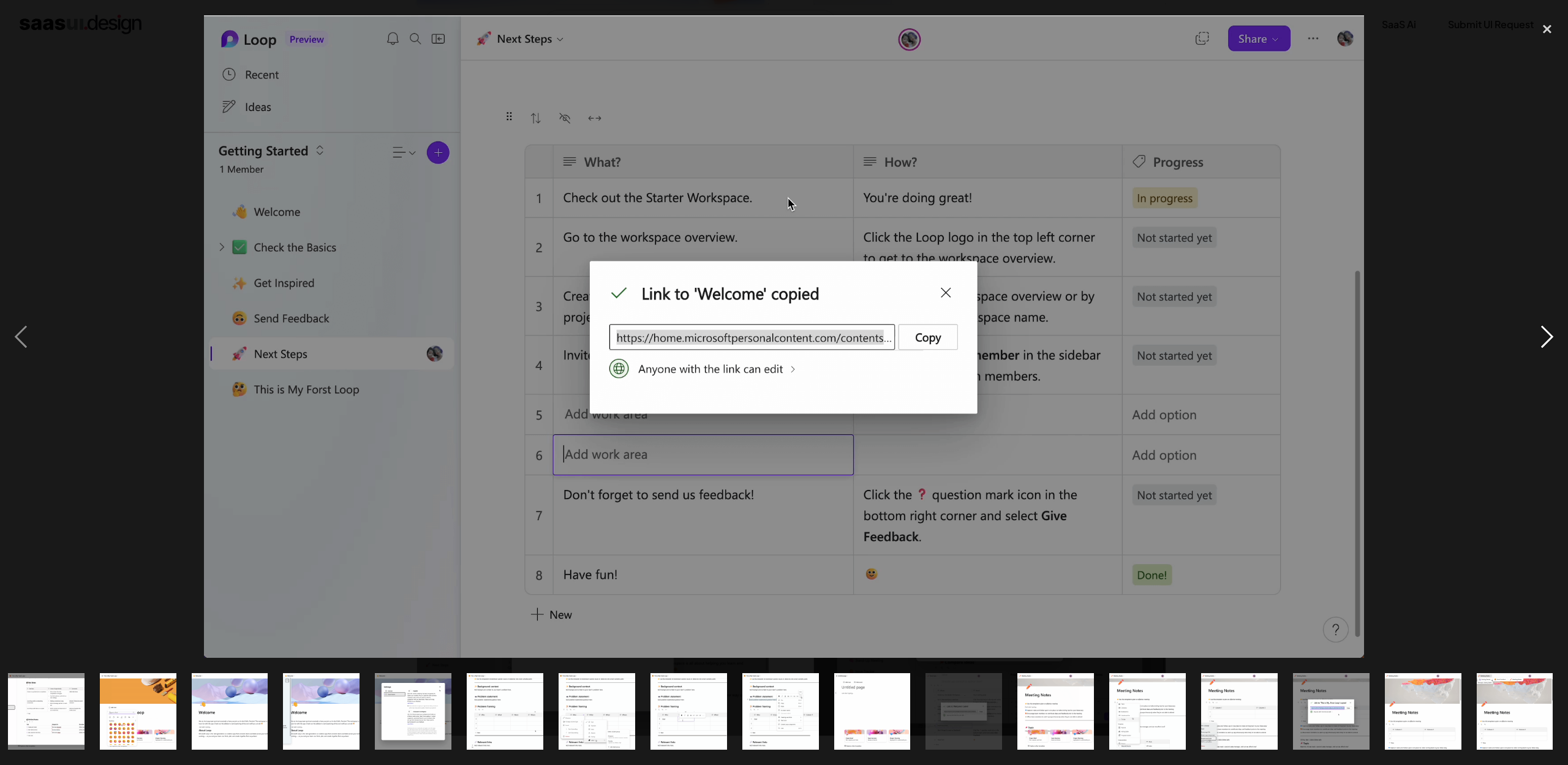 click at bounding box center [1547, 336] 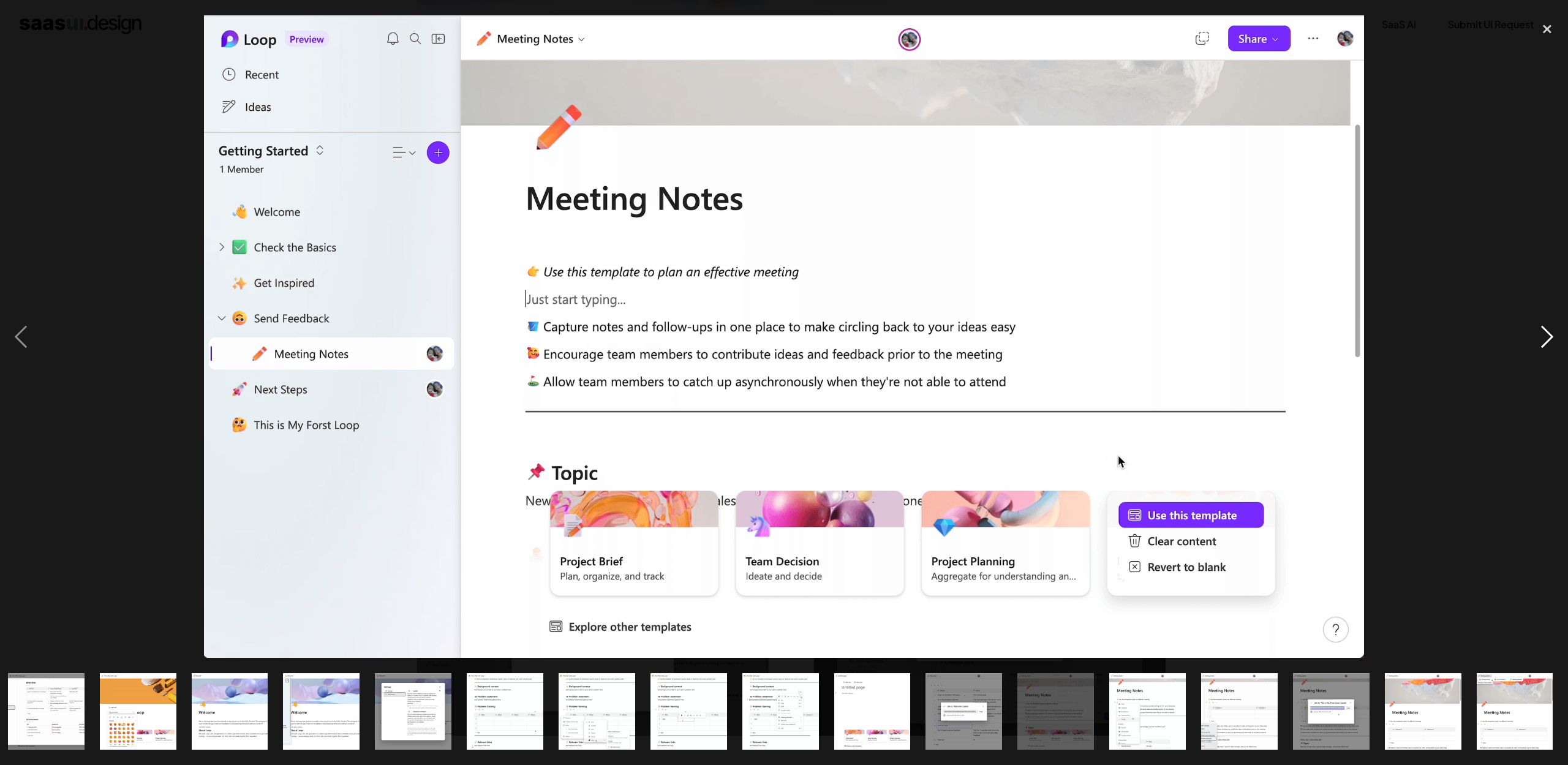 click at bounding box center [1547, 336] 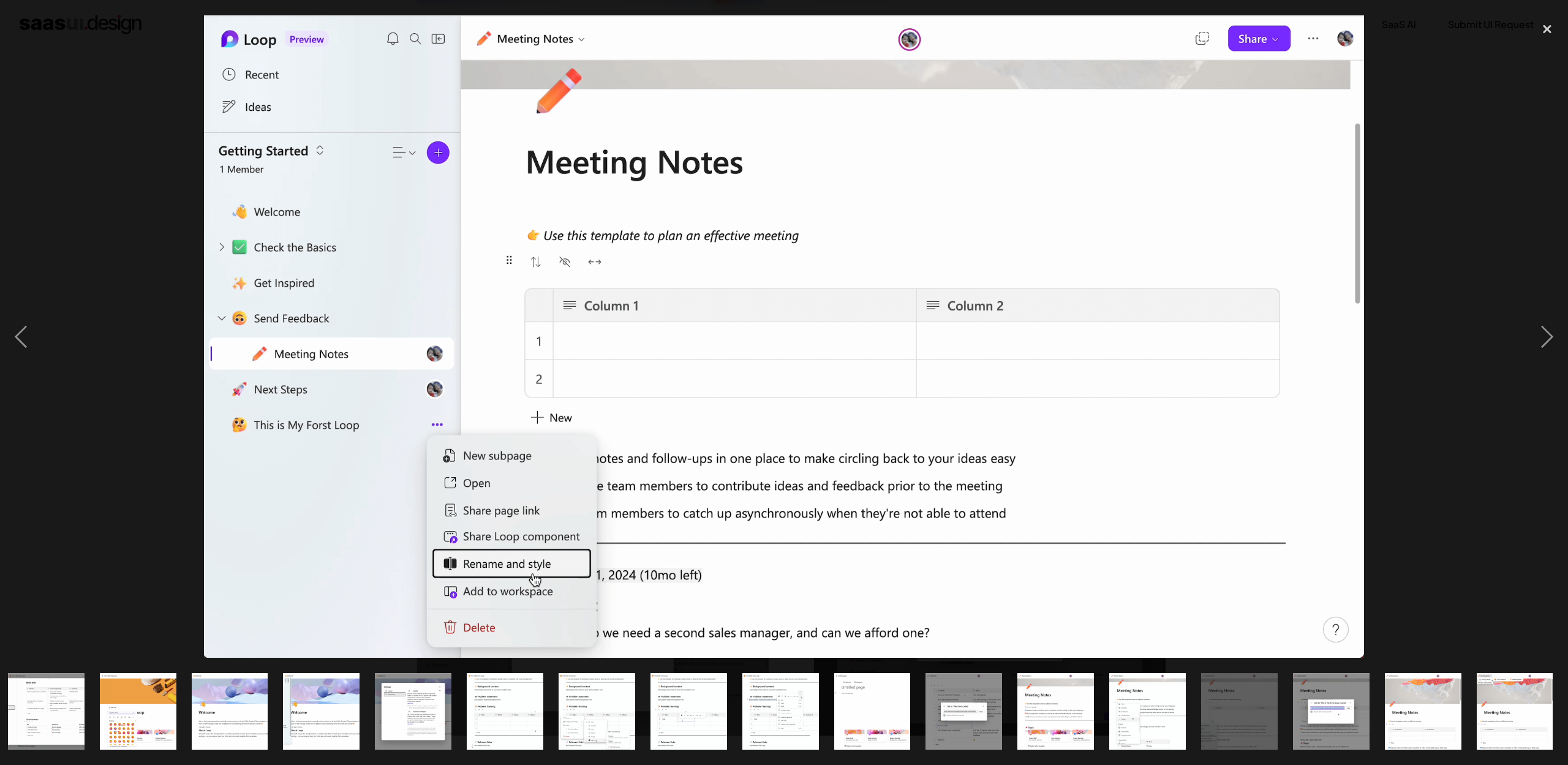 click at bounding box center [784, 382] 